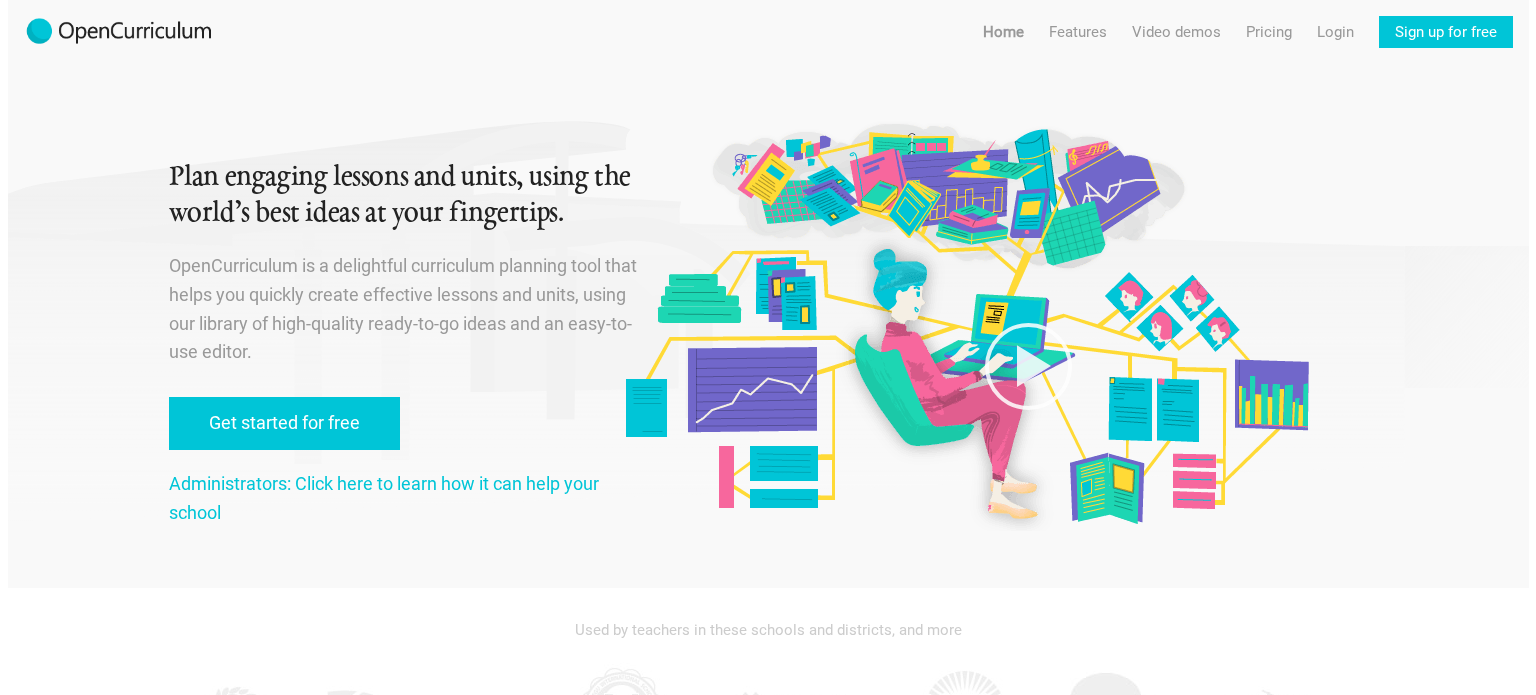 scroll, scrollTop: 0, scrollLeft: 0, axis: both 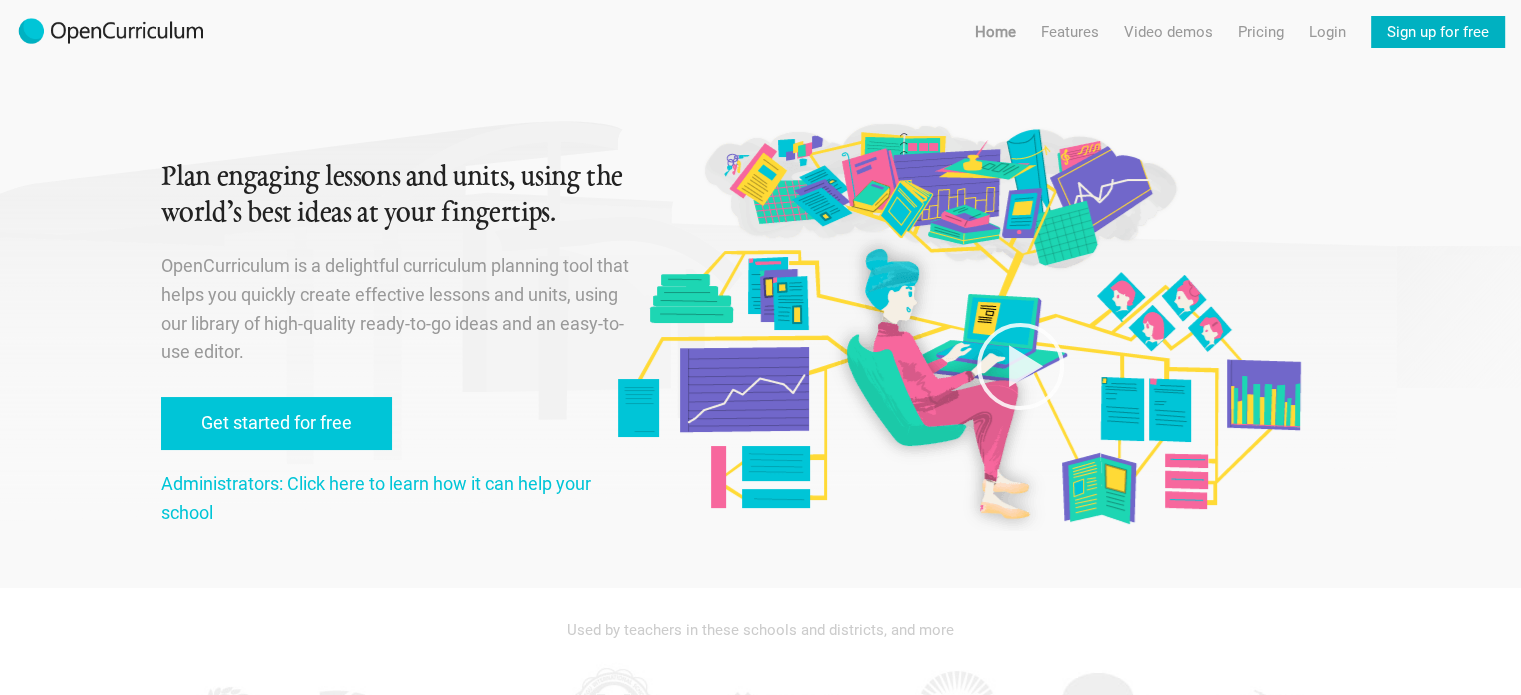 click on "Sign up for free" at bounding box center (1438, 32) 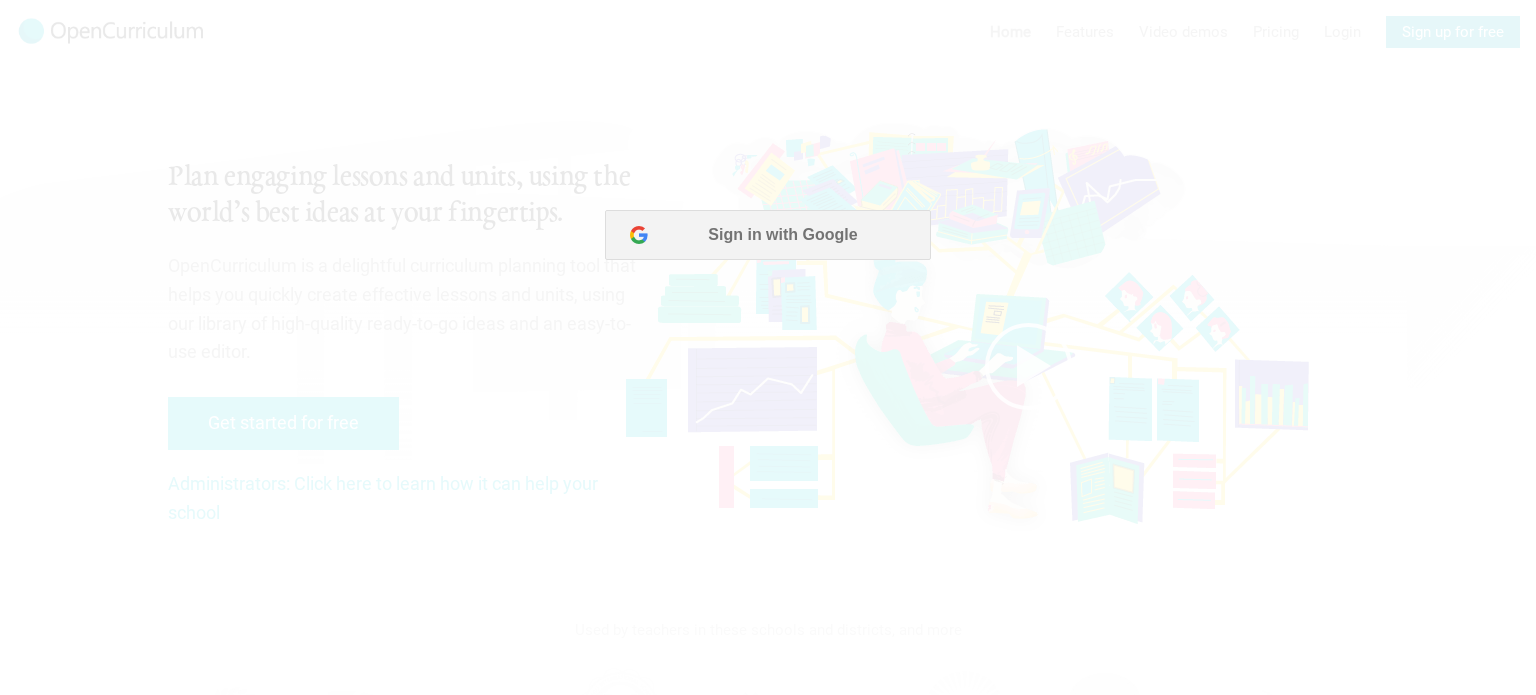 scroll, scrollTop: 0, scrollLeft: 0, axis: both 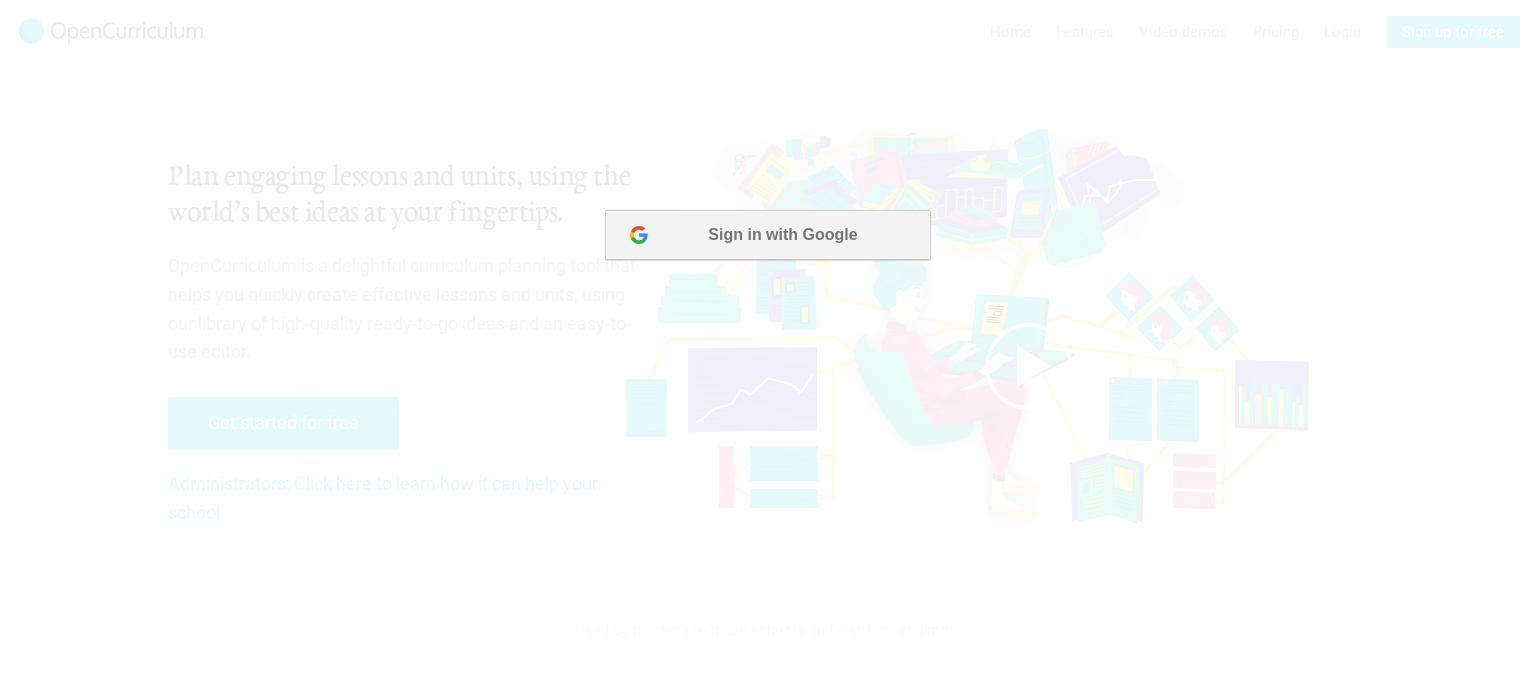 click on "Sign in with Google" at bounding box center [767, 235] 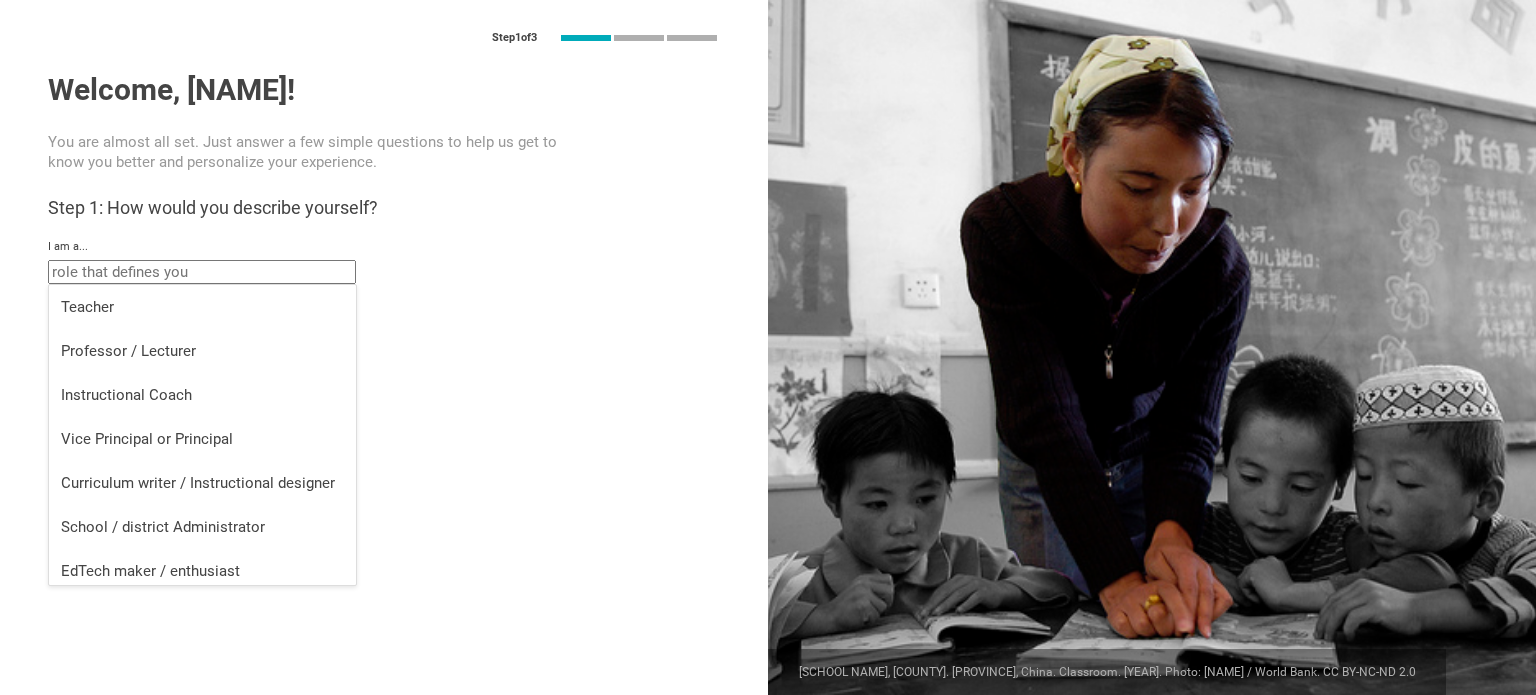 click at bounding box center [202, 272] 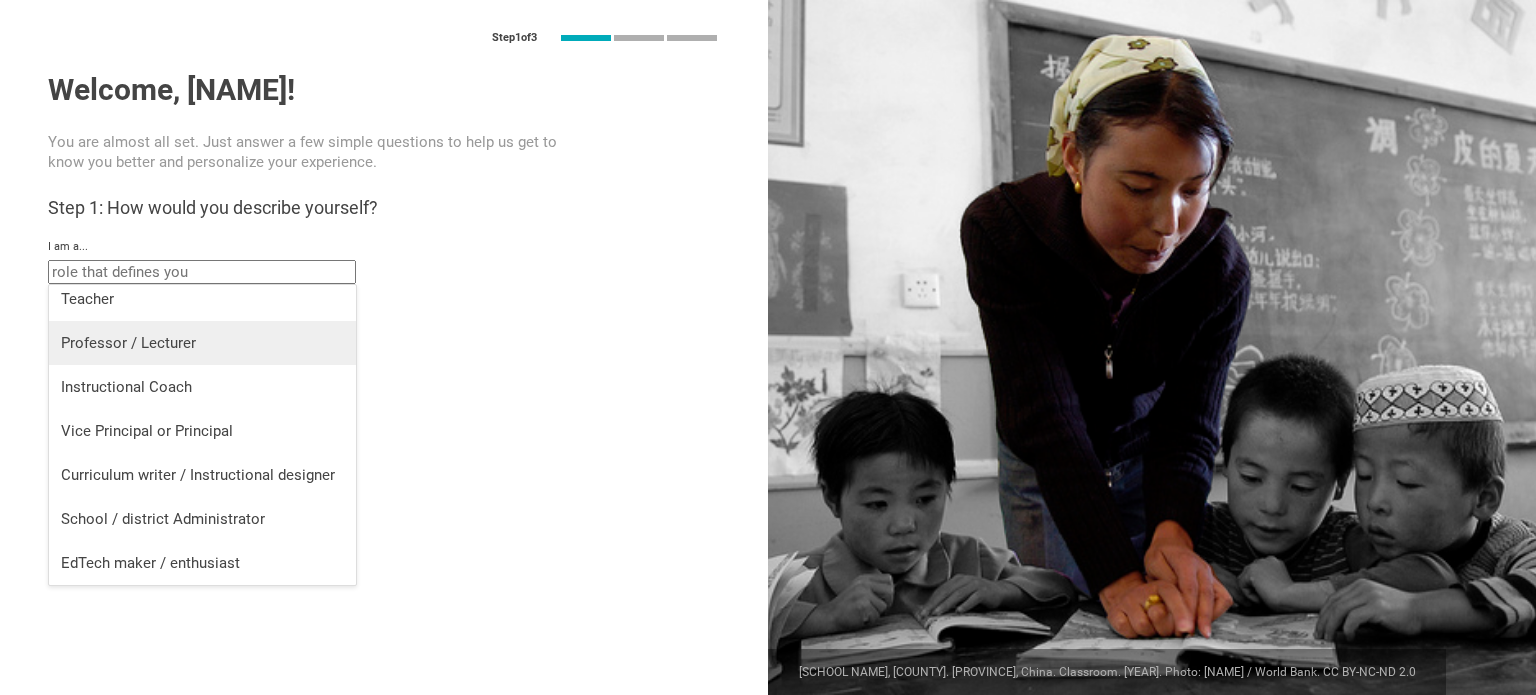 scroll, scrollTop: 0, scrollLeft: 0, axis: both 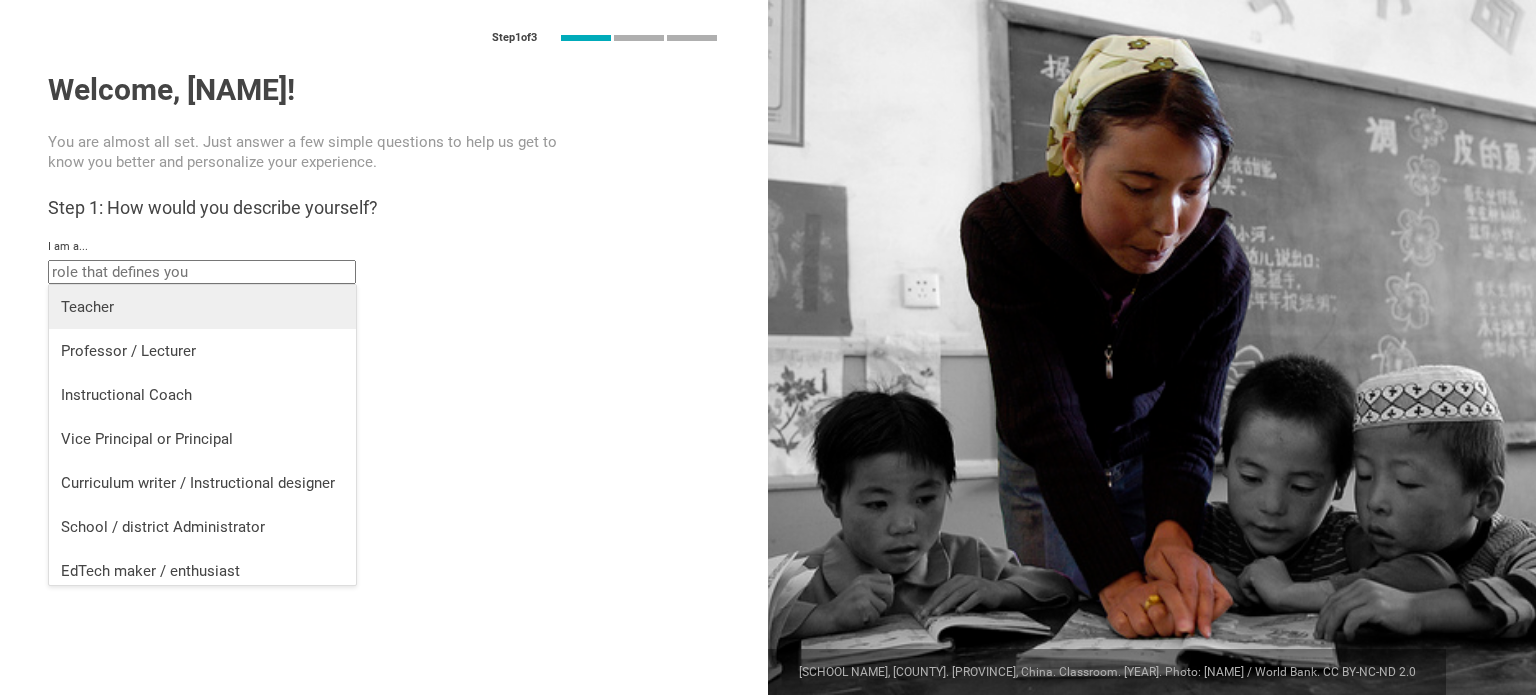 click on "Teacher" at bounding box center (202, 307) 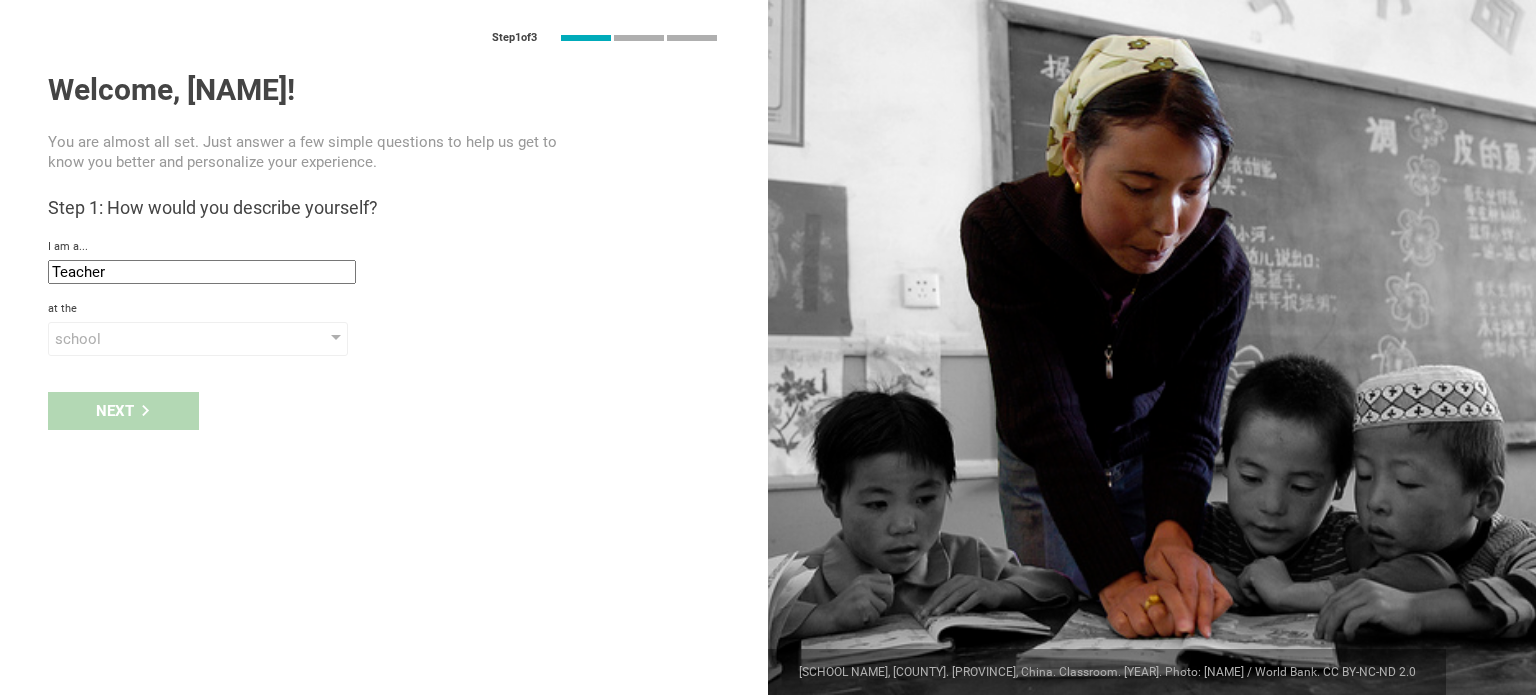 click on "Step 1 of 3 Welcome, [NAME]! You are almost all set. Just answer a few simple questions to help us get to know you better and personalize your experience. Step 1: How would you describe yourself? I am a... Teacher Teacher Professor / Lecturer Instructional Coach Vice Principal or Principal Curriculum writer / Instructional designer School / district Administrator EdTech maker / enthusiast at the school school district college university program institute company organization in Step 2: What do you teach? I teach Mathematics English (Language Arts) Science Social Studies Other select from specific areas to the students of Grade Grade Class Year Level Standard select from grades 1 2 3 4 5 6 7 8 9 10 11 12 13 When describing my students, I would say that select from all phrases that apply there are students of various level of skill there are a few that perform well, but the rest are low-achievers there are a few that perform poorly, but the rest do well they are mostly low-achievers My school is private Next" at bounding box center (384, 347) 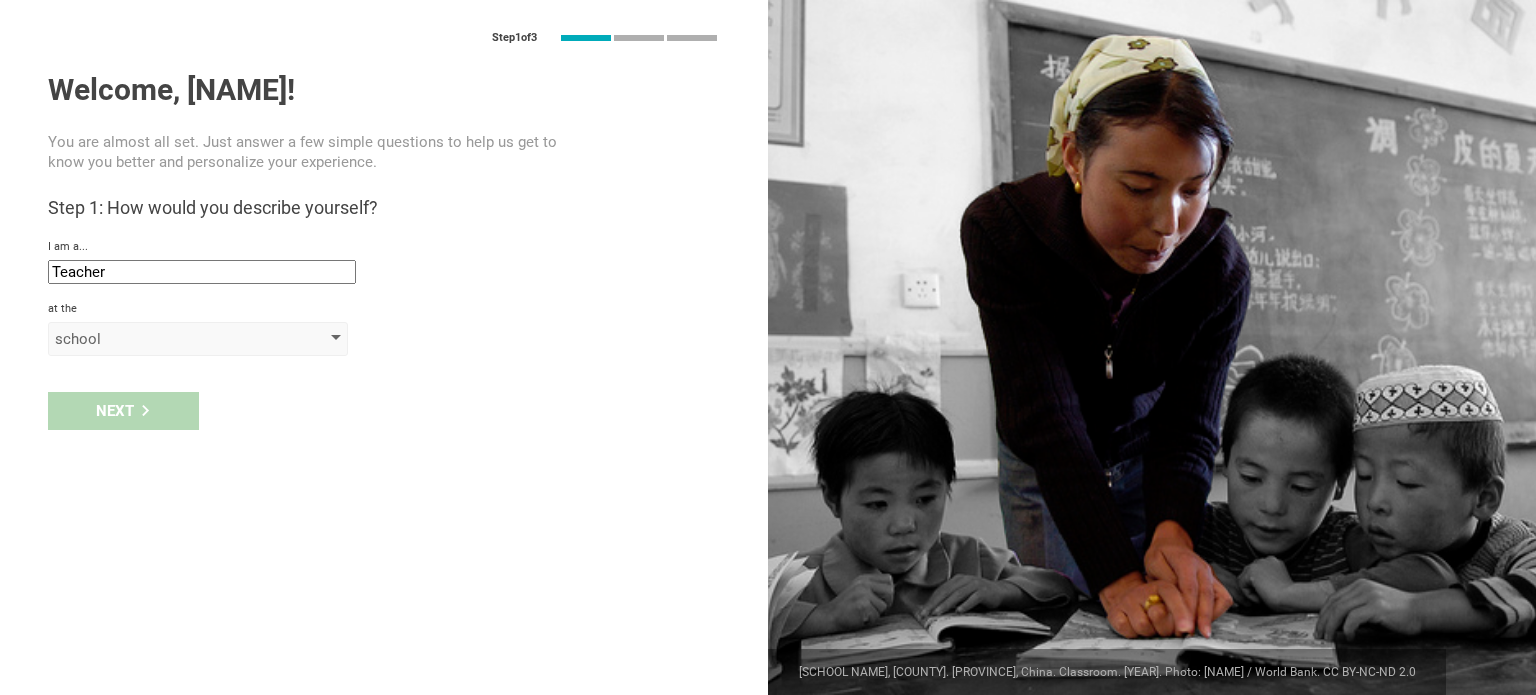 click on "school" at bounding box center (169, 339) 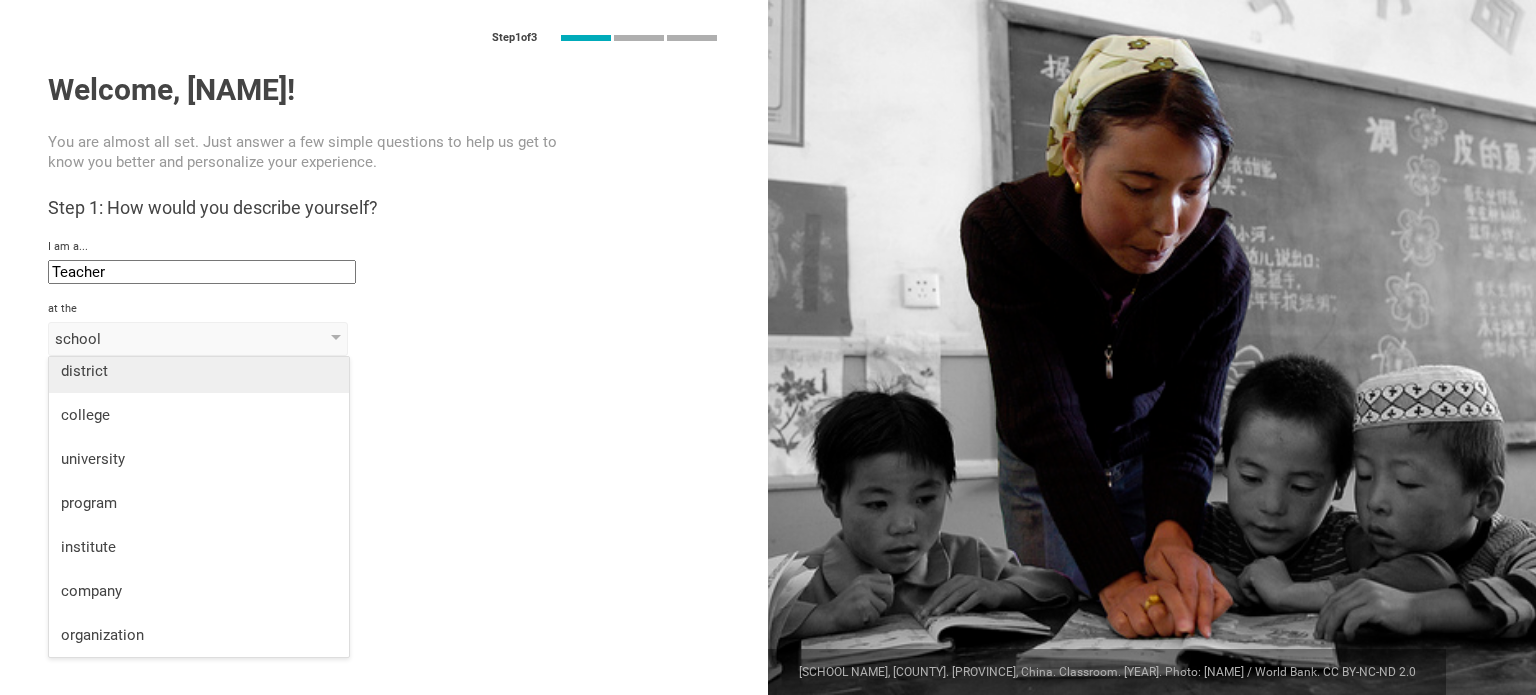 scroll, scrollTop: 0, scrollLeft: 0, axis: both 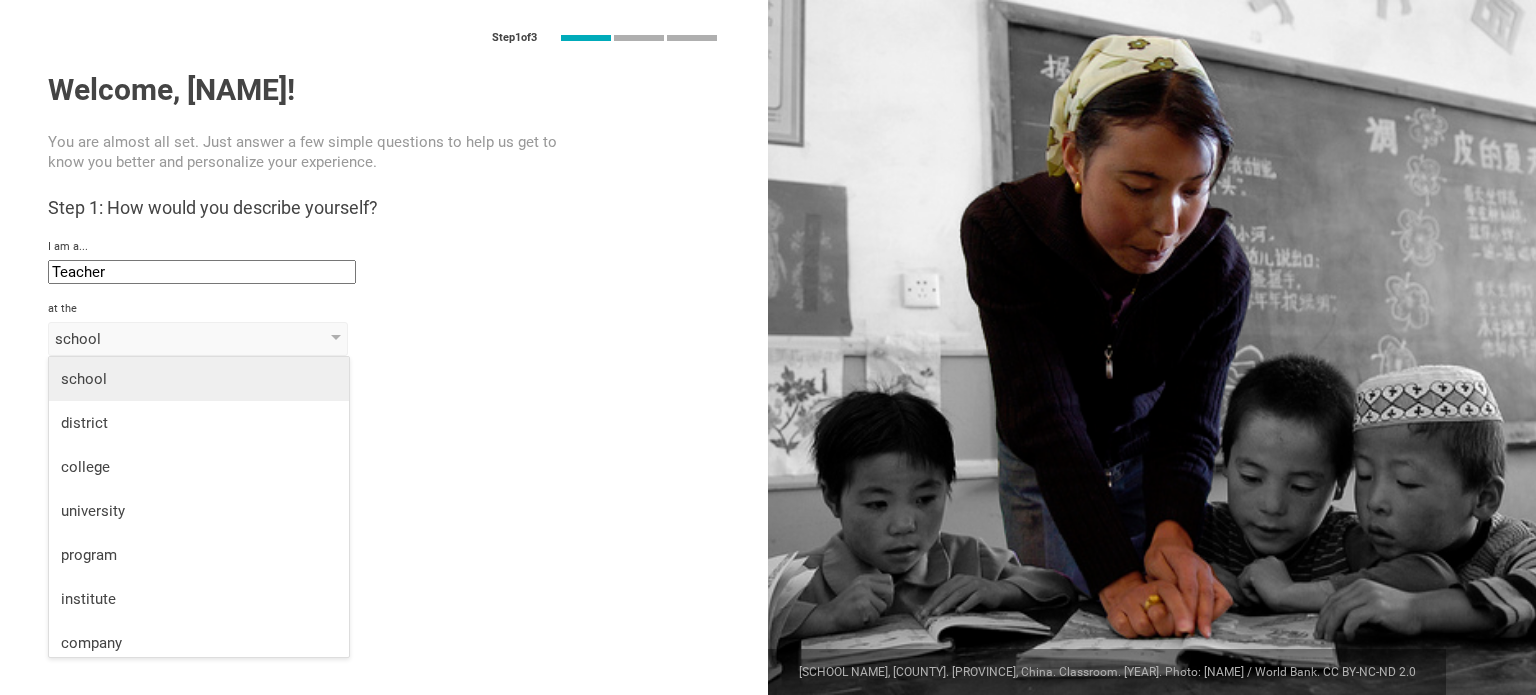 click on "school" at bounding box center (199, 379) 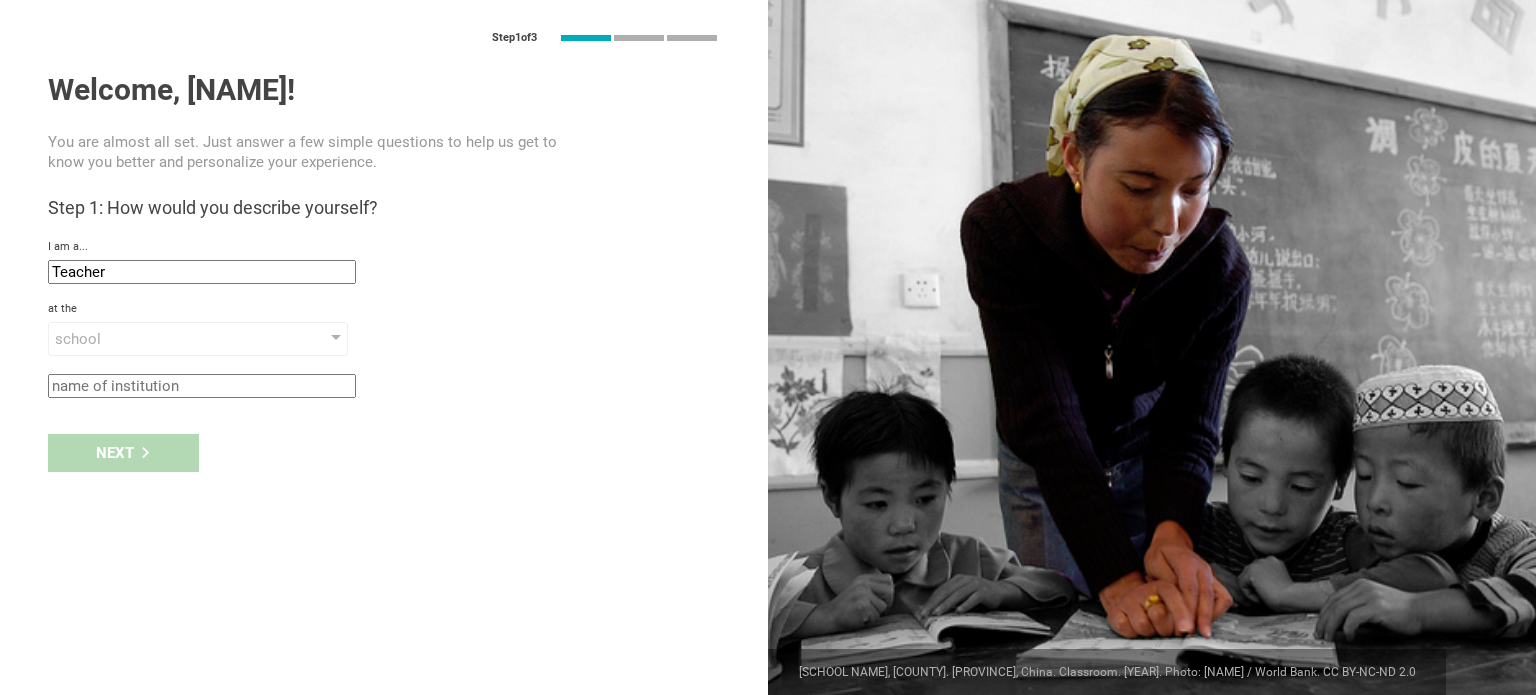 click on "Next" at bounding box center [384, 453] 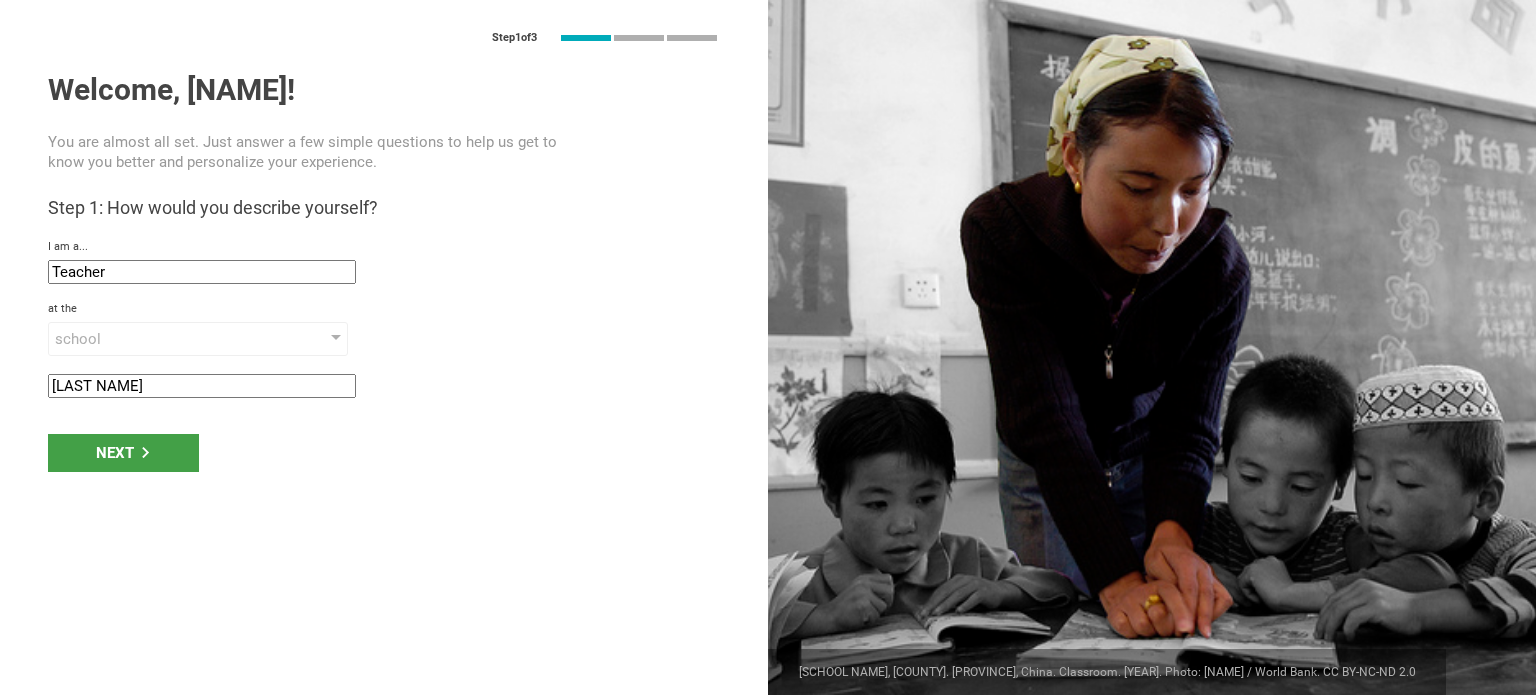 type on "H" 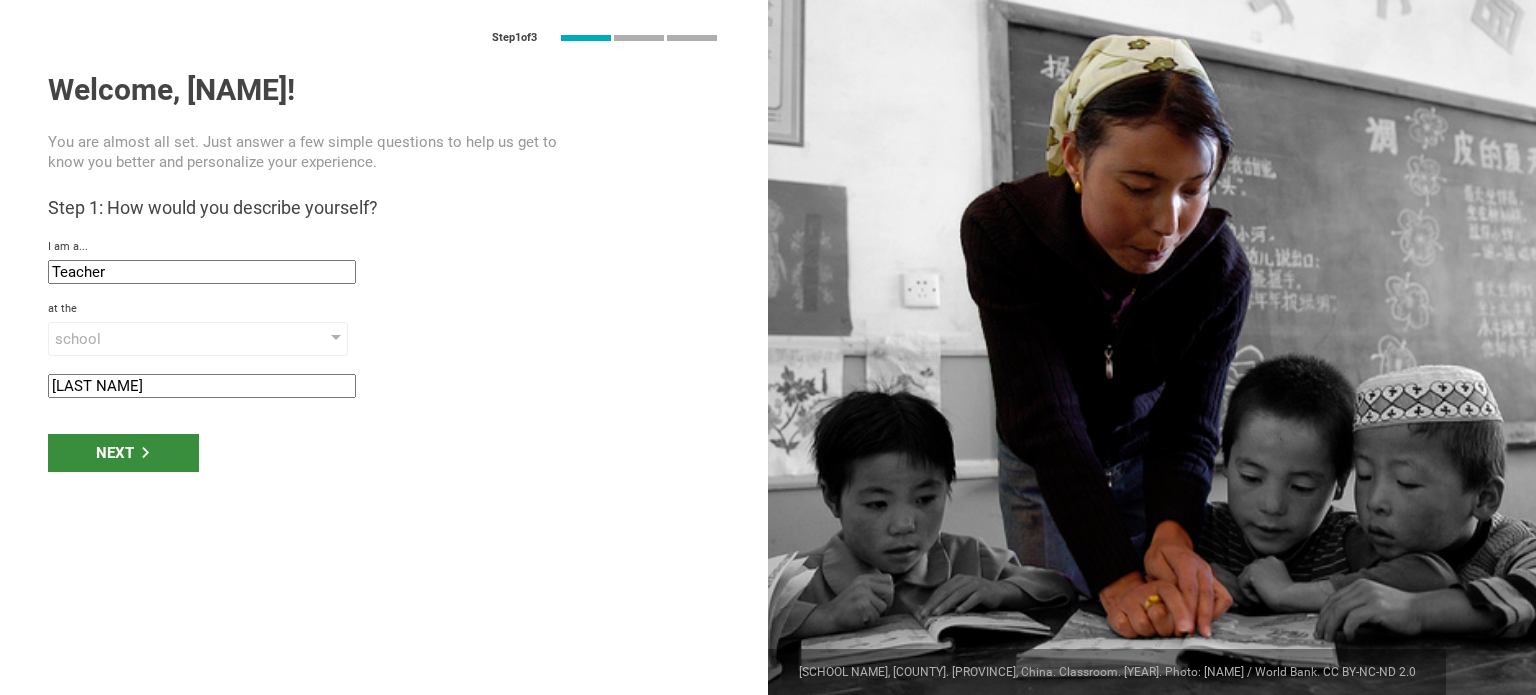 type on "[LAST NAME]" 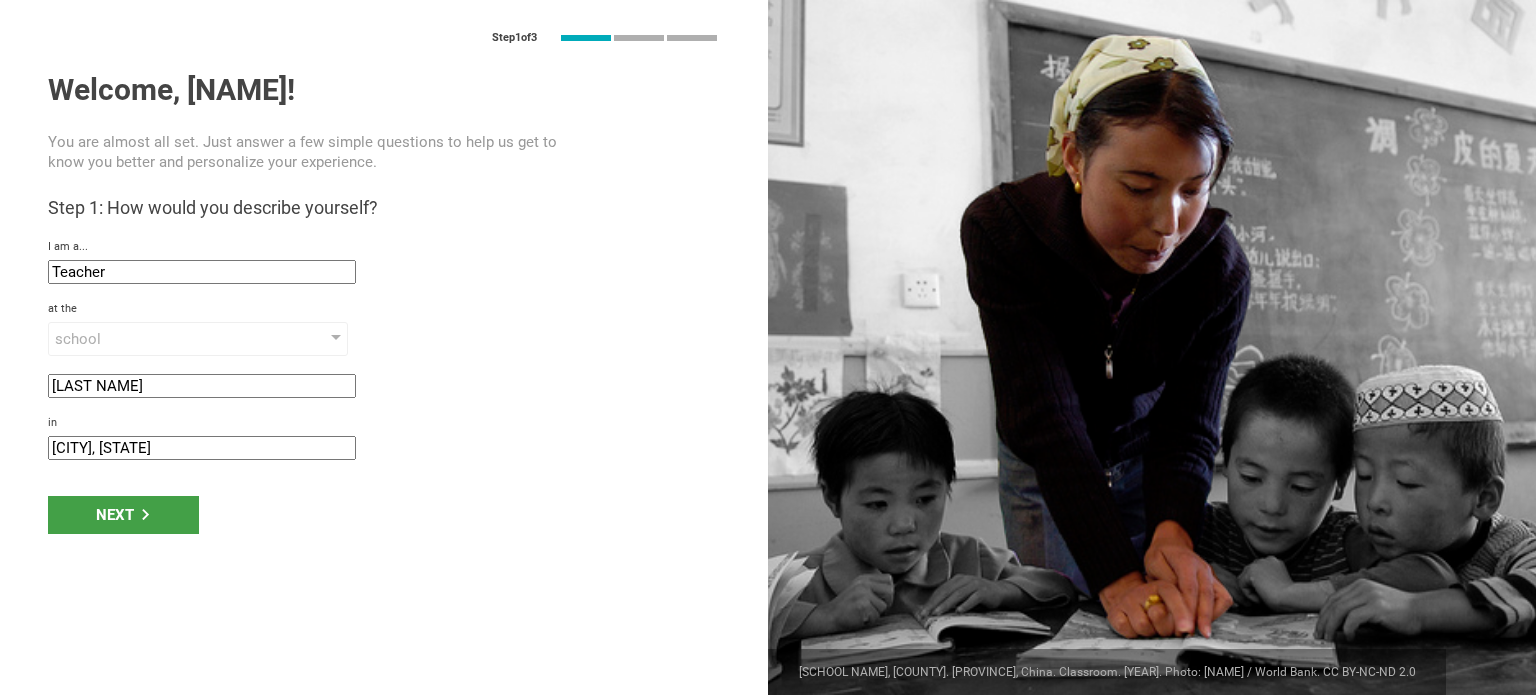 click on "[CITY], [STATE]" 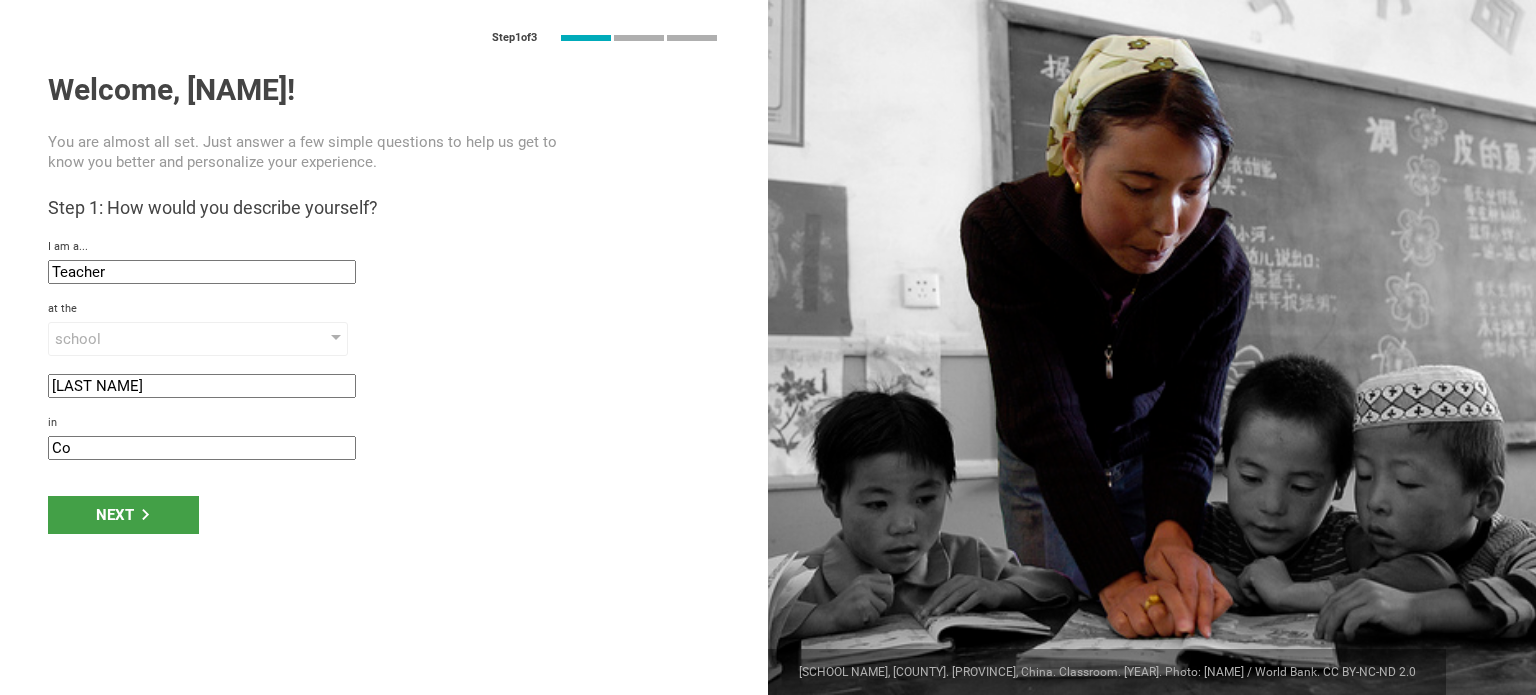 type on "C" 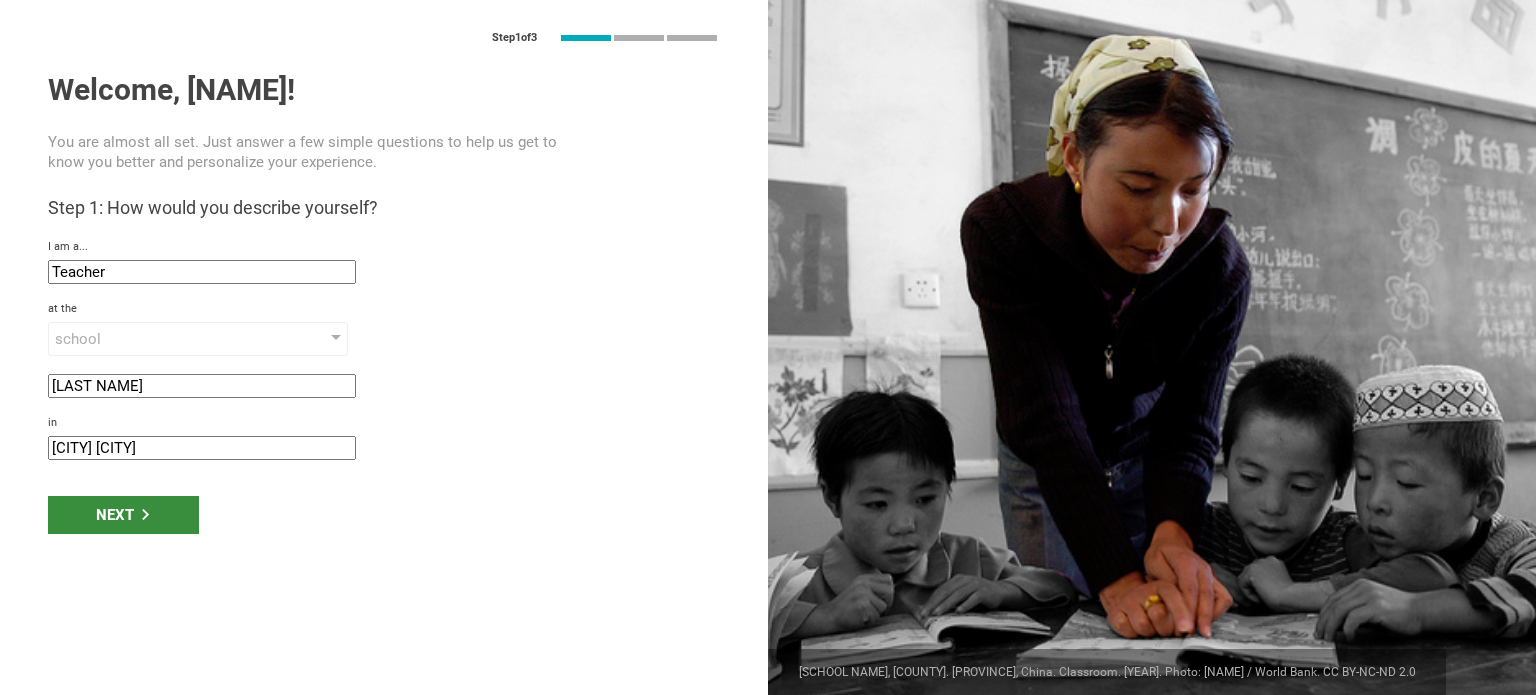 type on "[CITY] [CITY]" 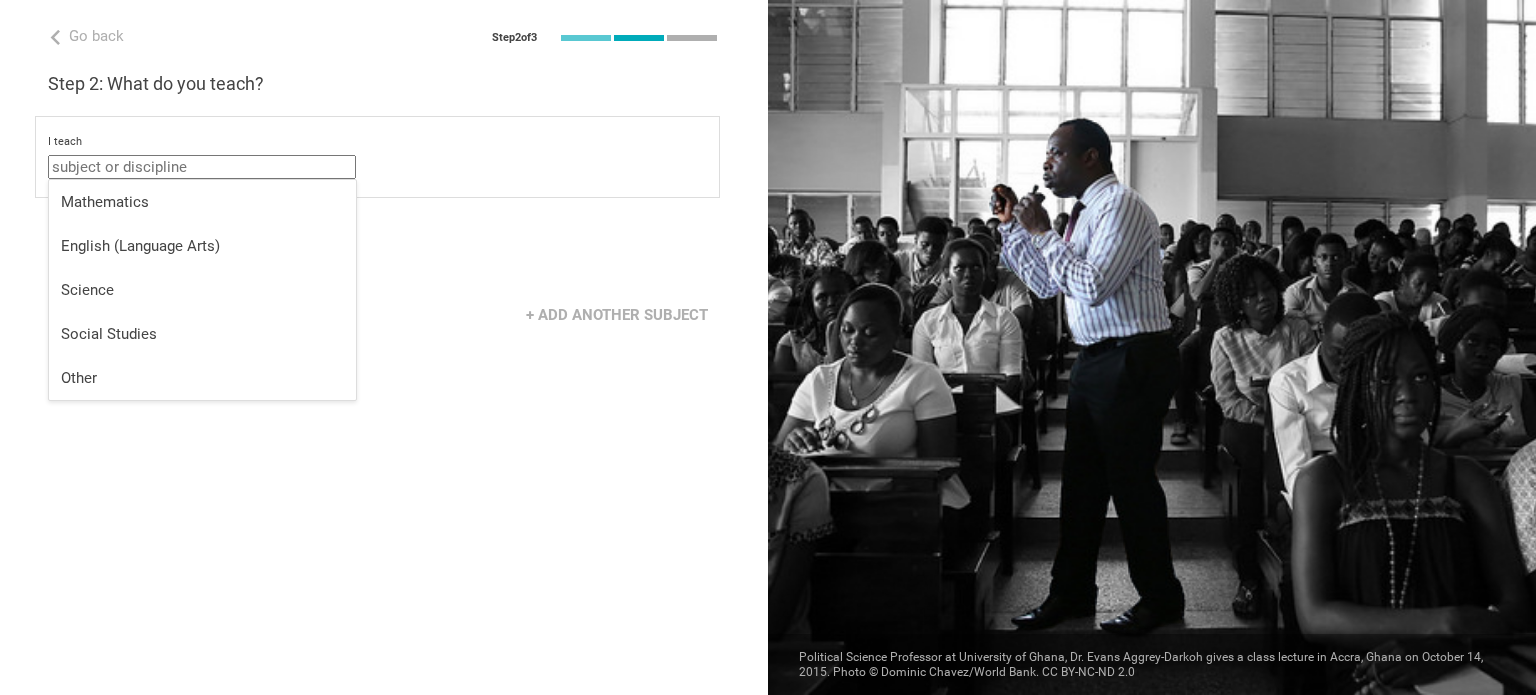 click at bounding box center [202, 167] 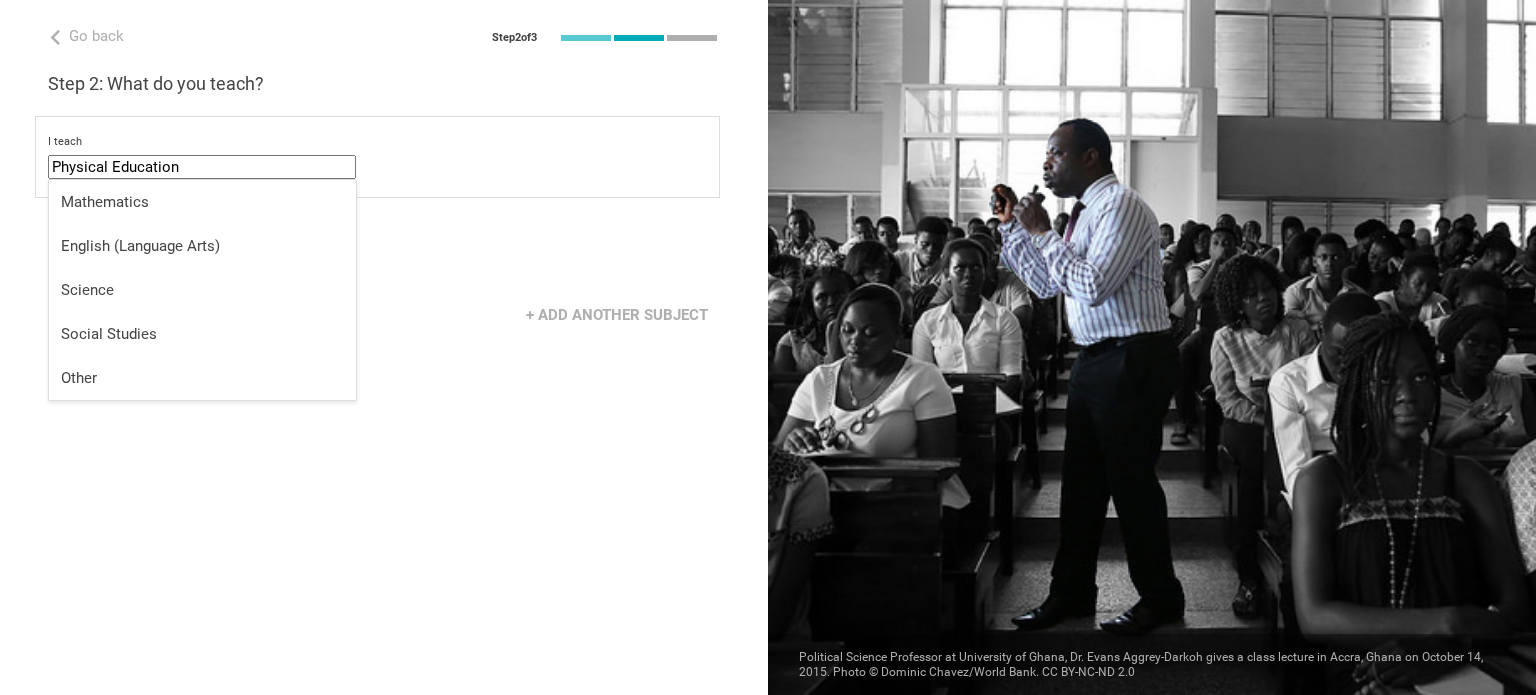 click on "Next" at bounding box center (384, 253) 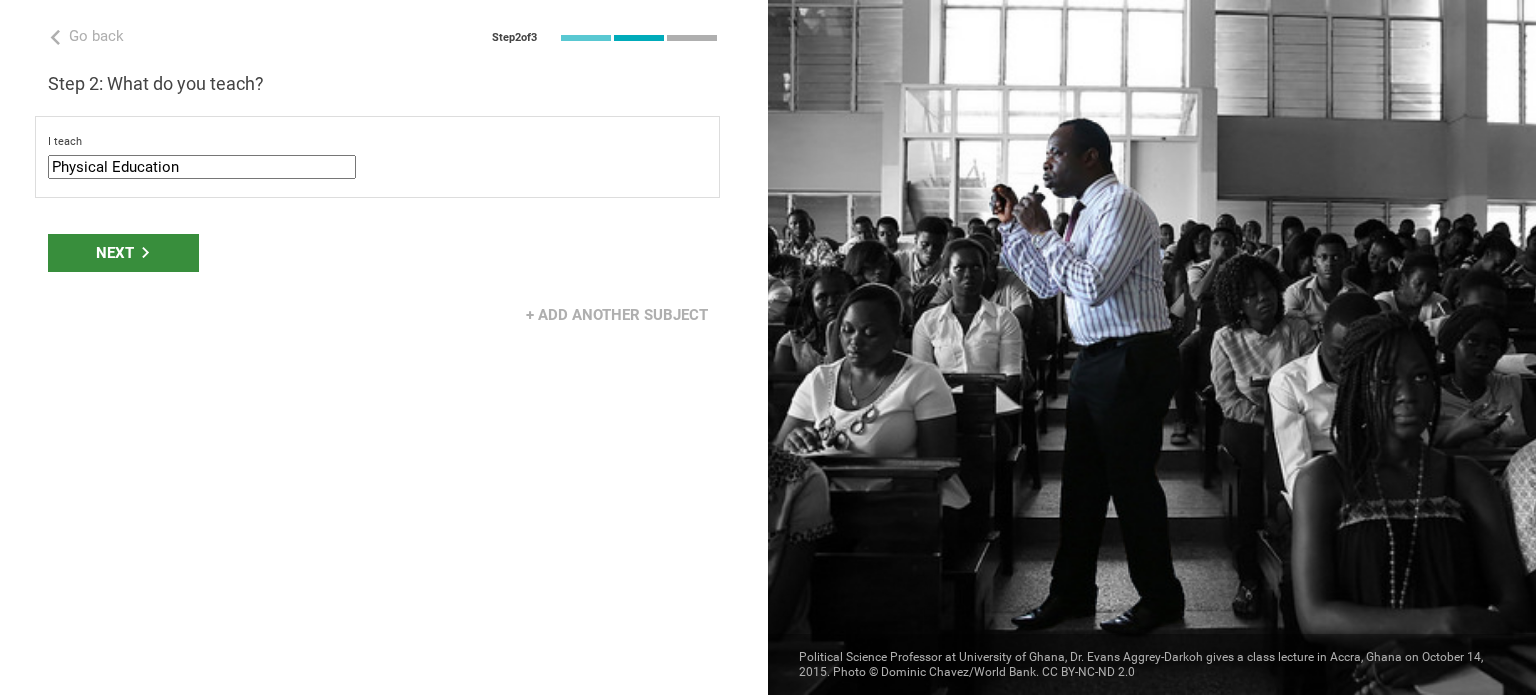 click on "Next" at bounding box center (123, 253) 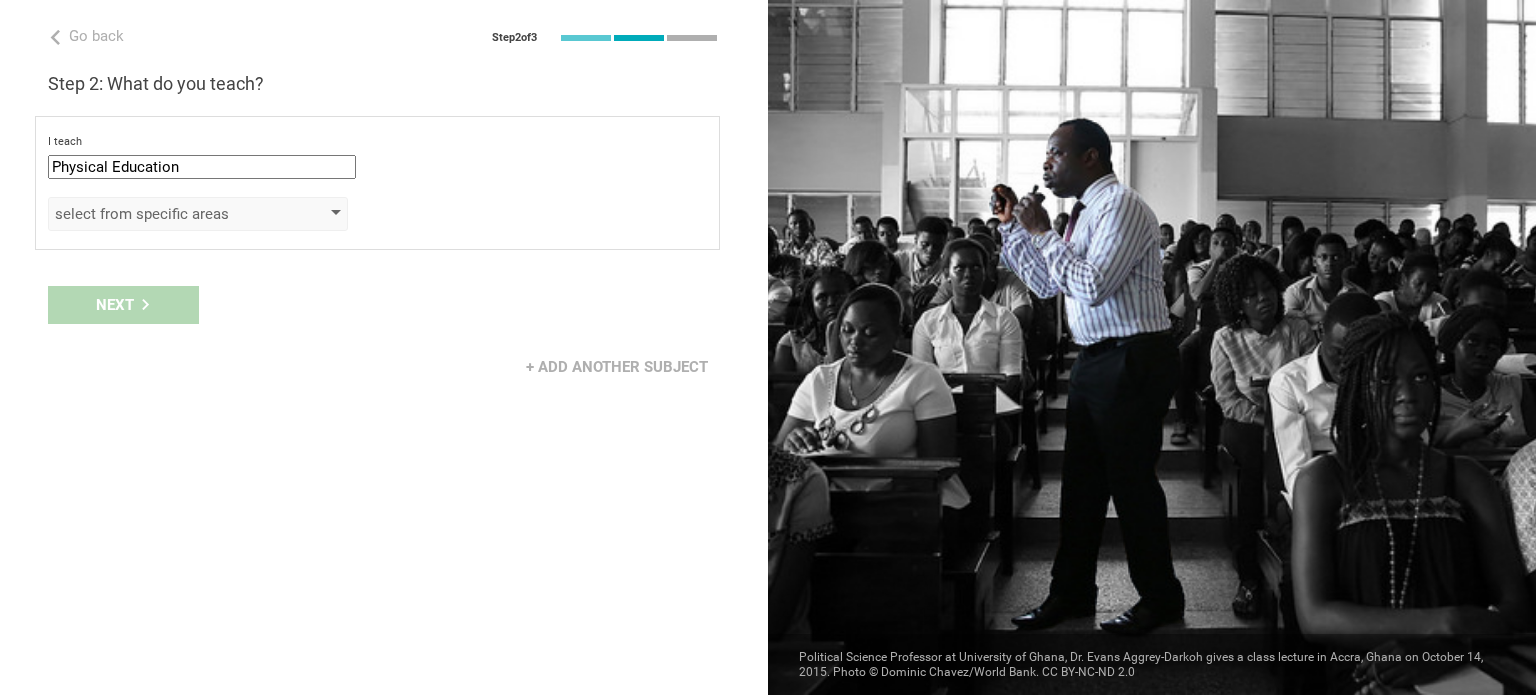 click on "select from specific areas" at bounding box center (198, 214) 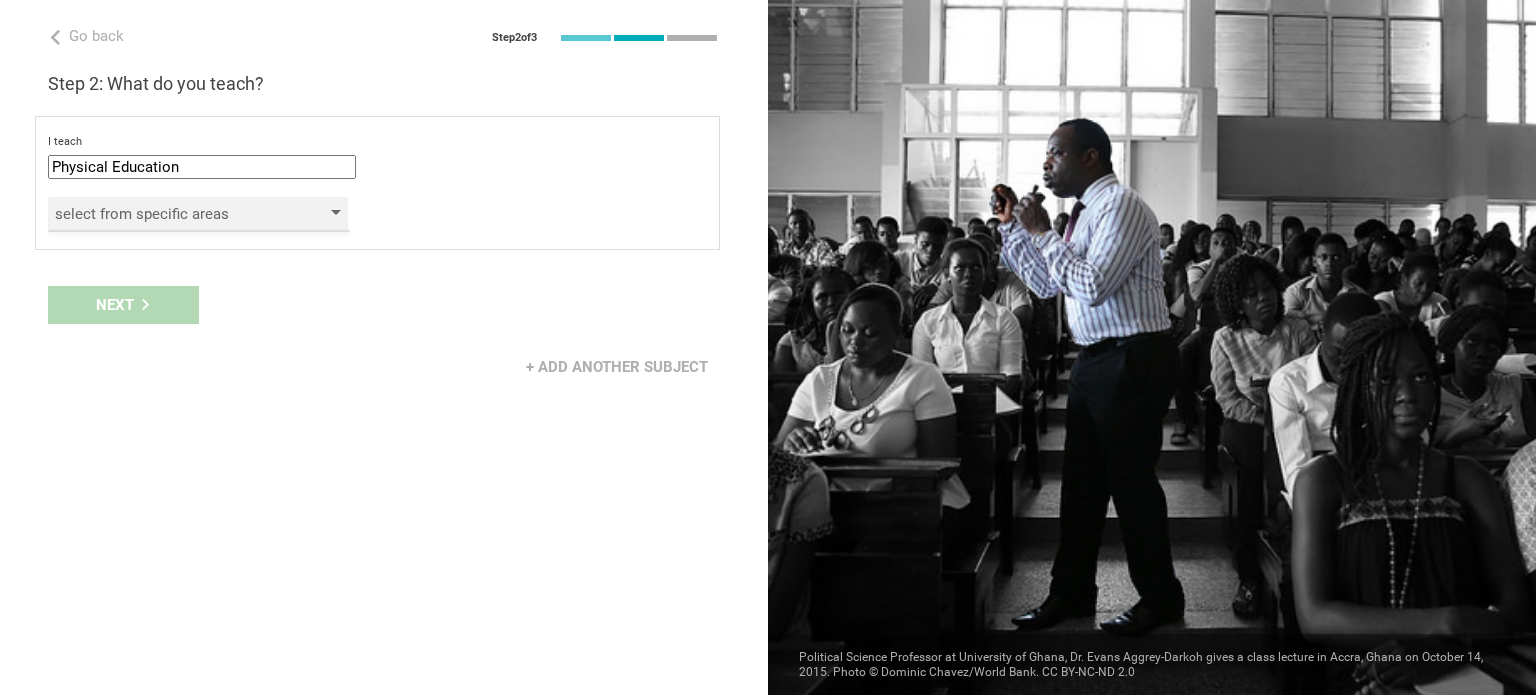 click on "select from specific areas" at bounding box center (198, 214) 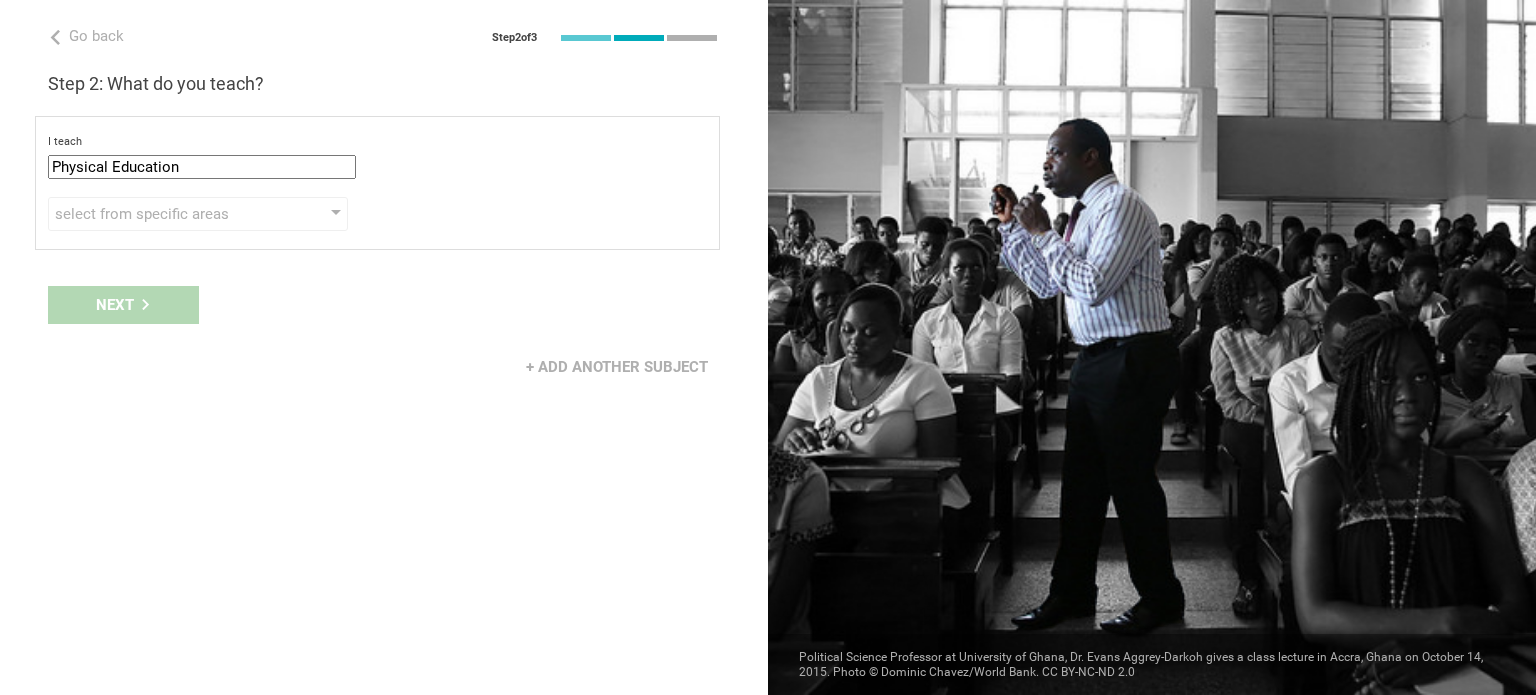 click on "I teach [SUBJECT] Mathematics English (Language Arts) Science Social Studies Other select from specific areas to the students of Grade Grade Class Year Level Standard select from grades 1 2 3 4 5 6 7 8 9 10 11 12 13 When describing my students, I would say that select from all phrases that apply there are students of various level of skill there are a few that perform well, but the rest are low-achievers there are a few that perform poorly, but the rest do well they are mostly low-achievers they are mostly high-achievers" at bounding box center (377, 183) 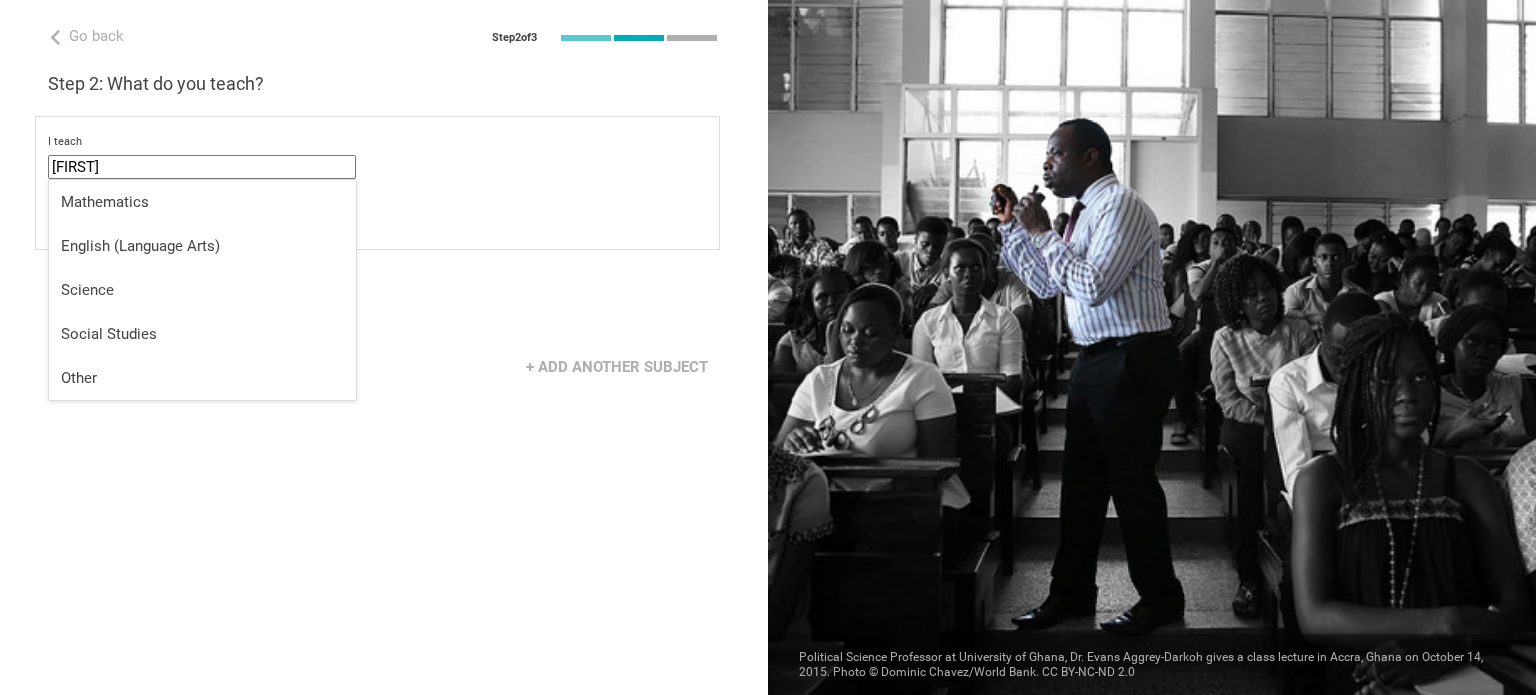 type on "P" 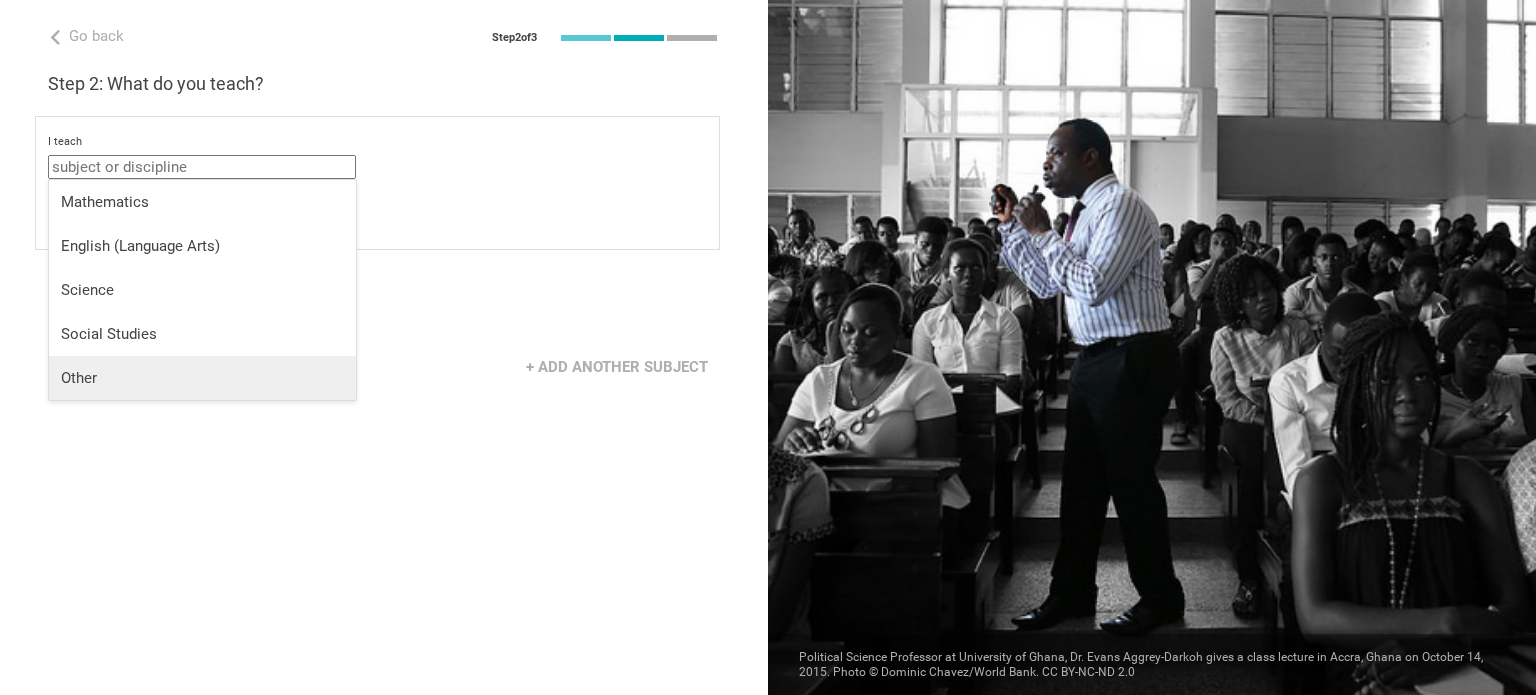 click on "Other" at bounding box center [202, 378] 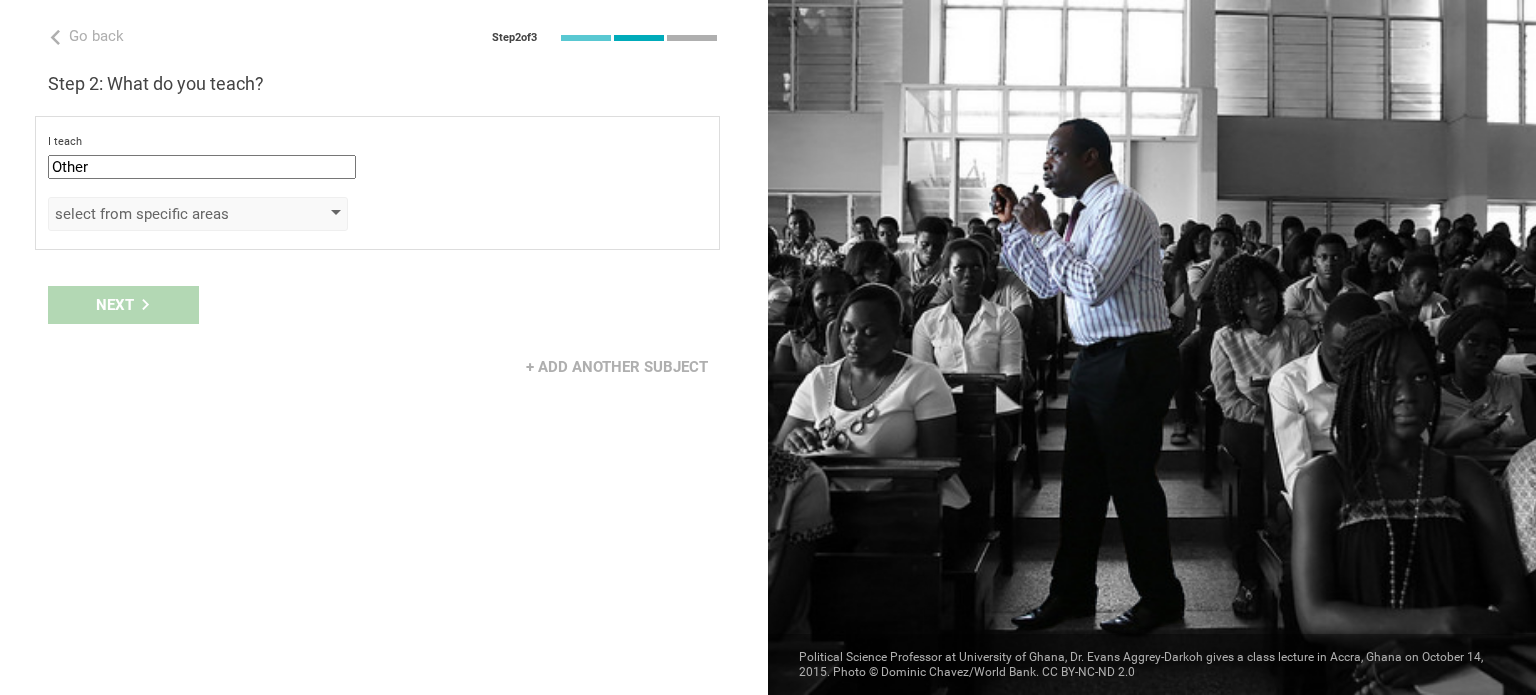 click on "select from specific areas" at bounding box center [169, 214] 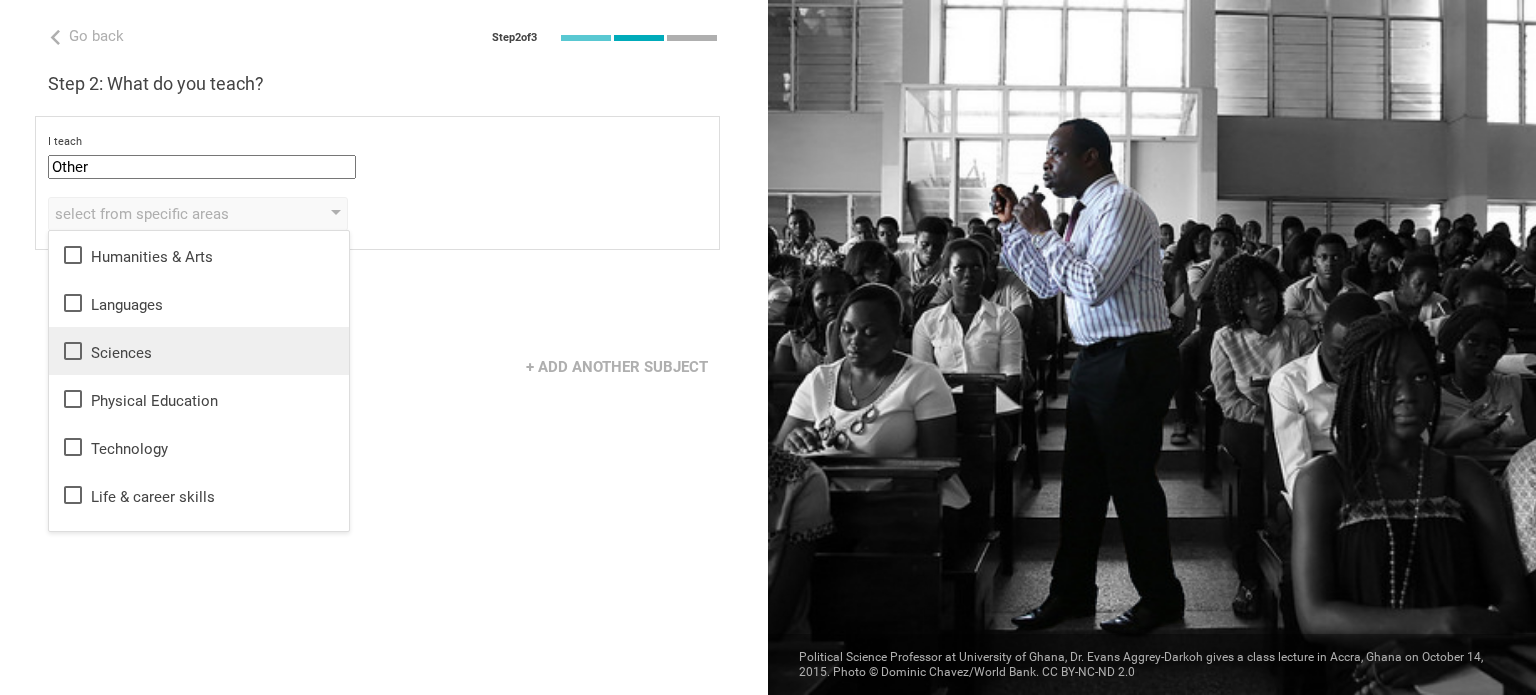 scroll, scrollTop: 36, scrollLeft: 0, axis: vertical 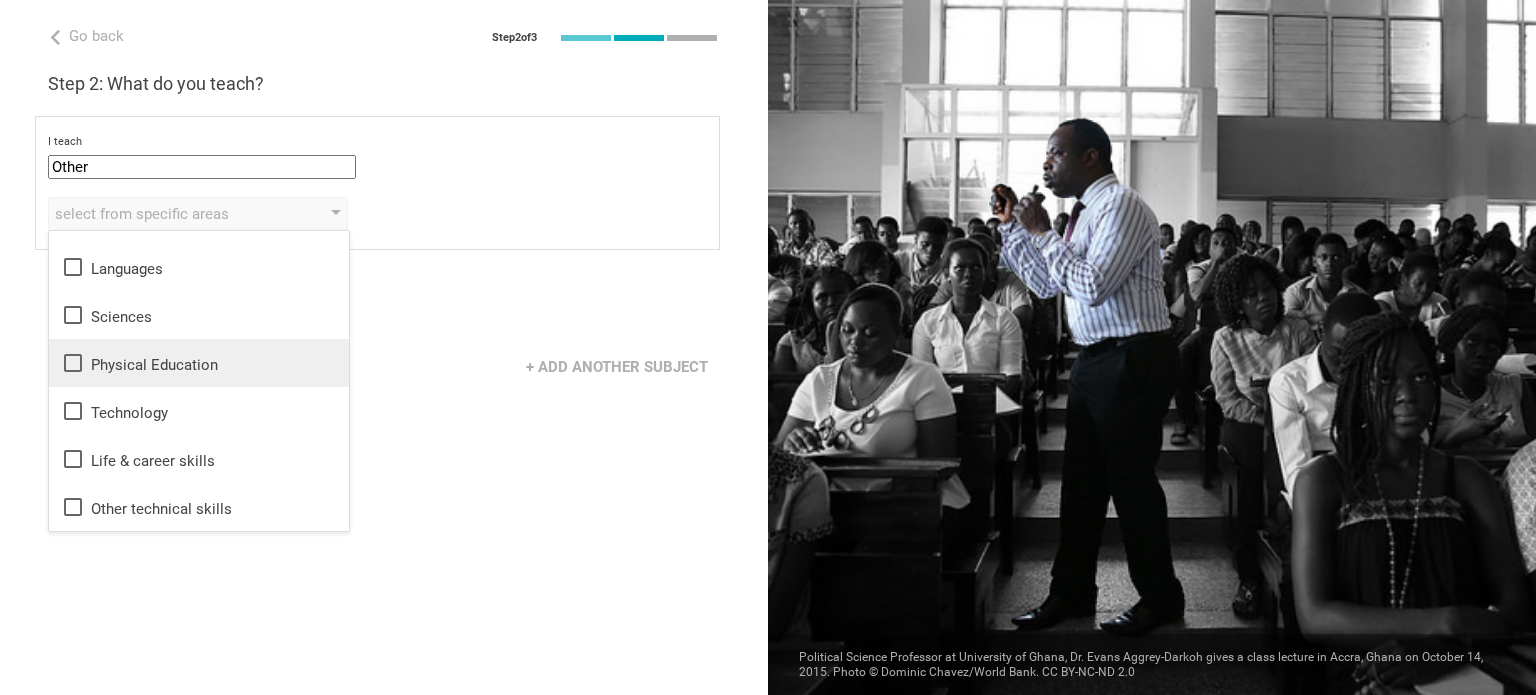 click on "Physical Education" at bounding box center [199, 363] 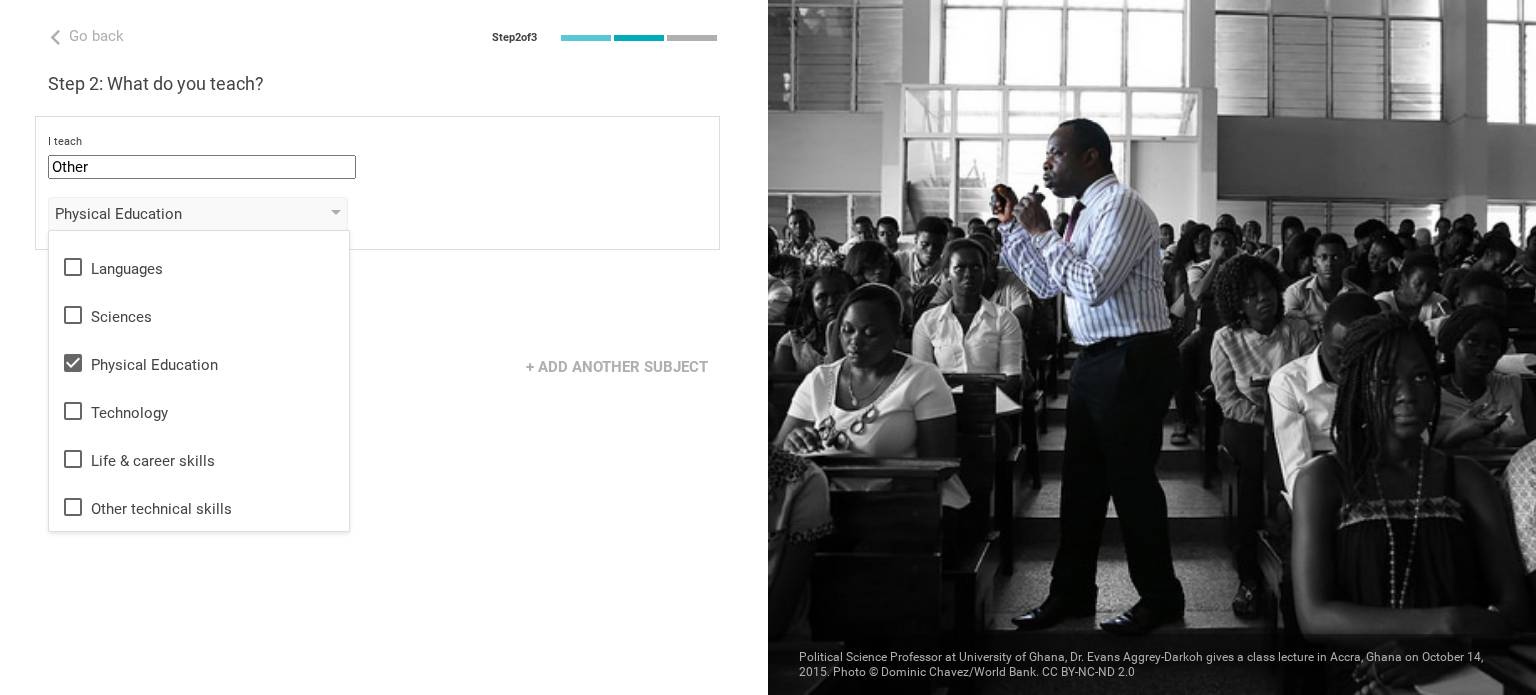 click on "+ Add another subject" at bounding box center [384, 367] 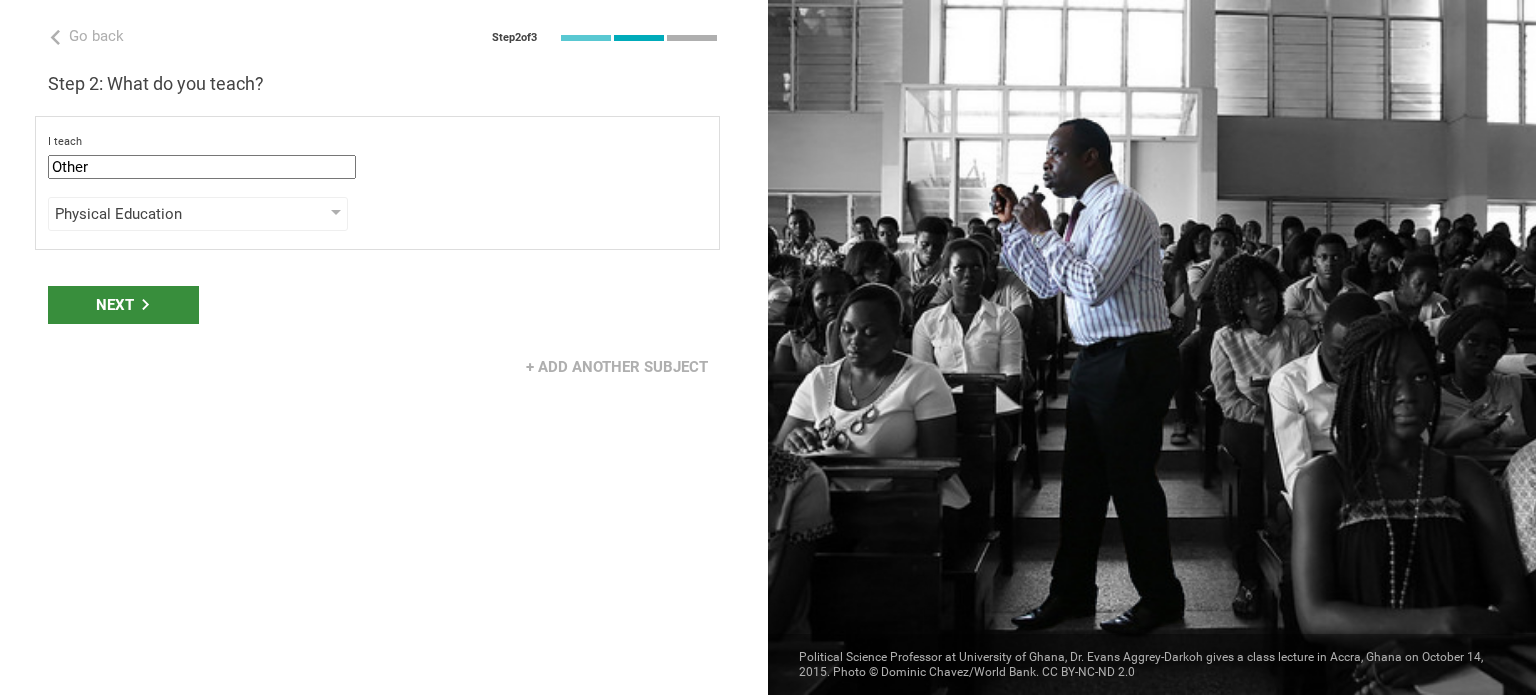 click on "Next" at bounding box center (123, 305) 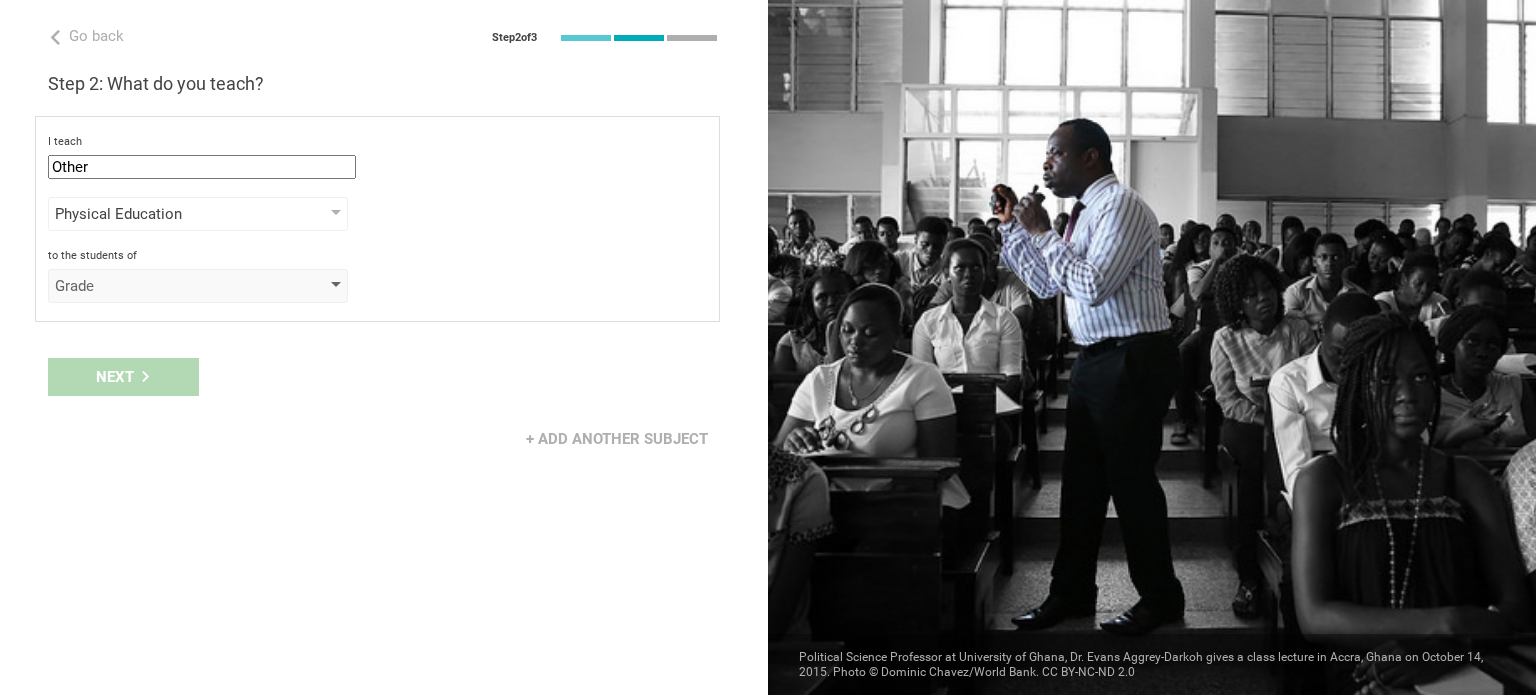 click on "Grade" at bounding box center [169, 286] 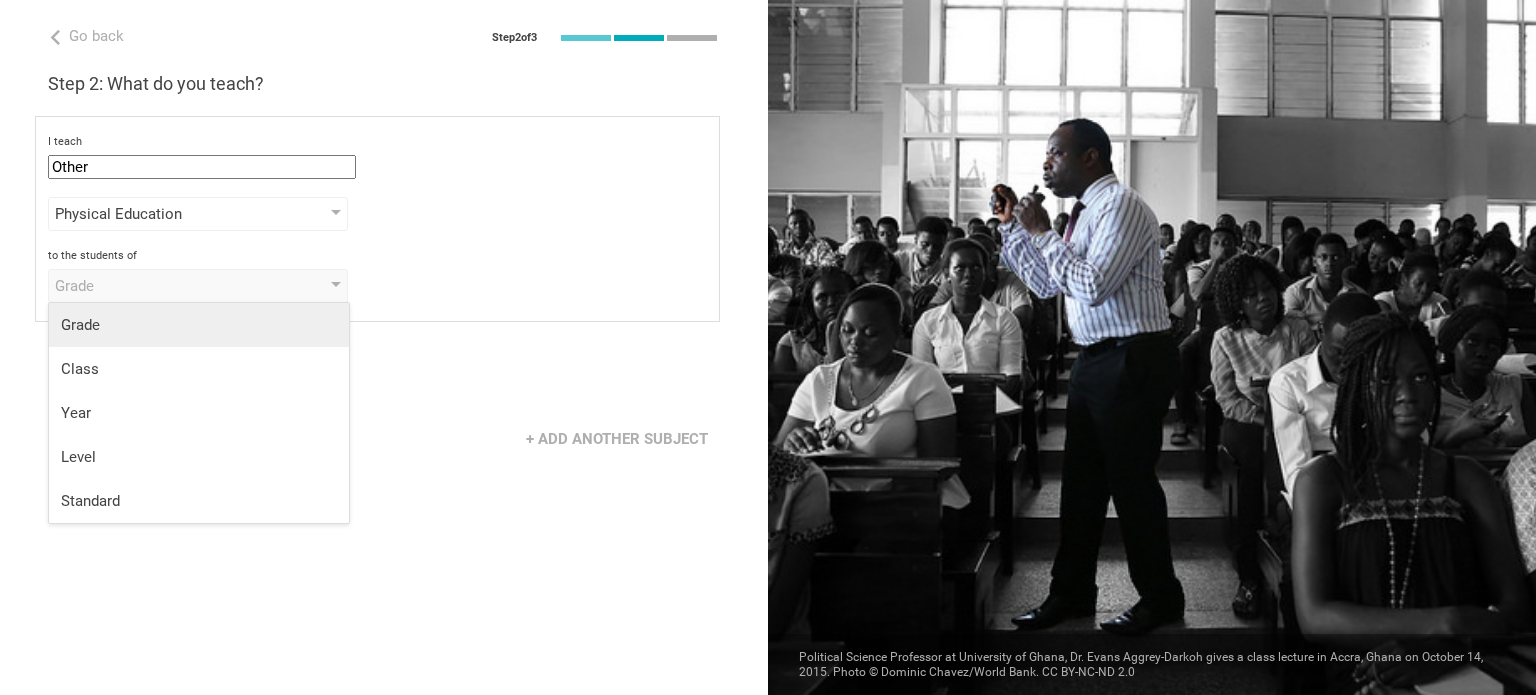 click on "Grade" at bounding box center (199, 325) 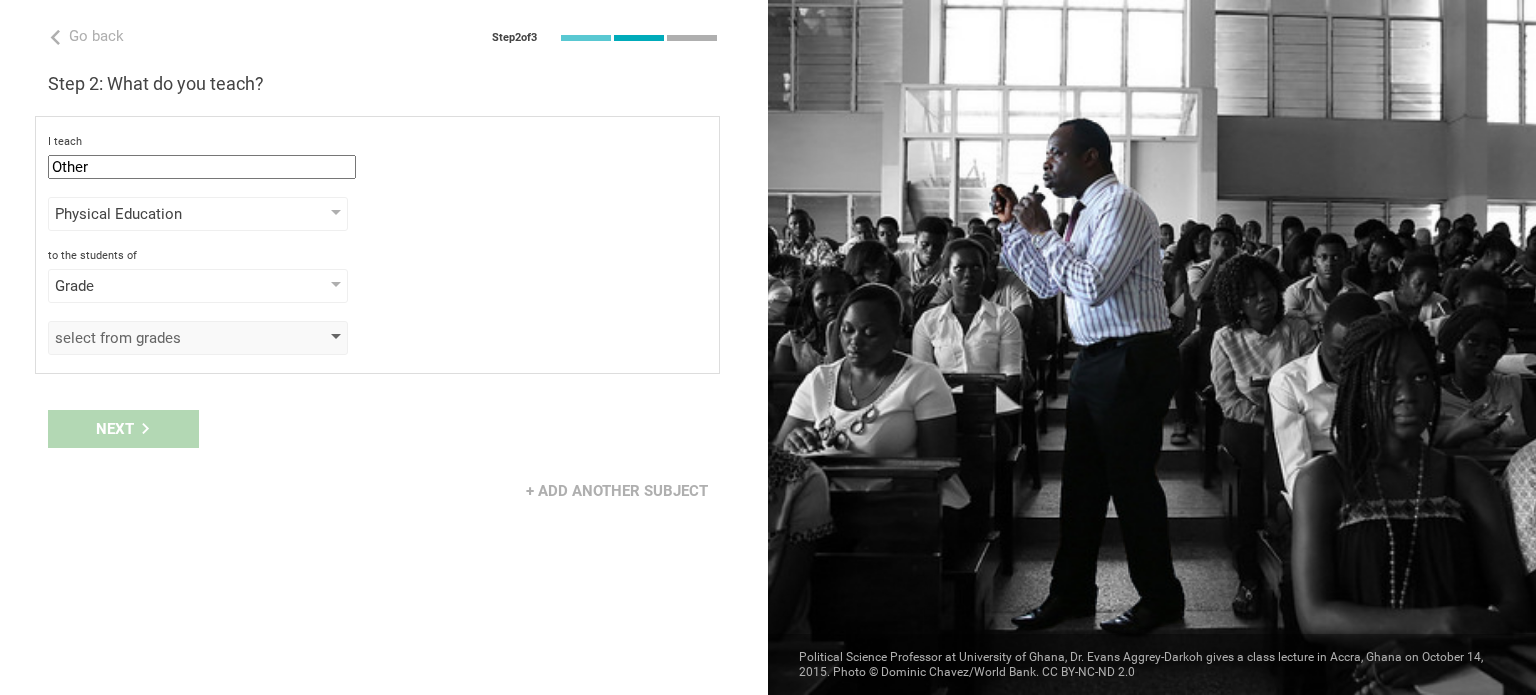 click on "select from grades" at bounding box center (198, 338) 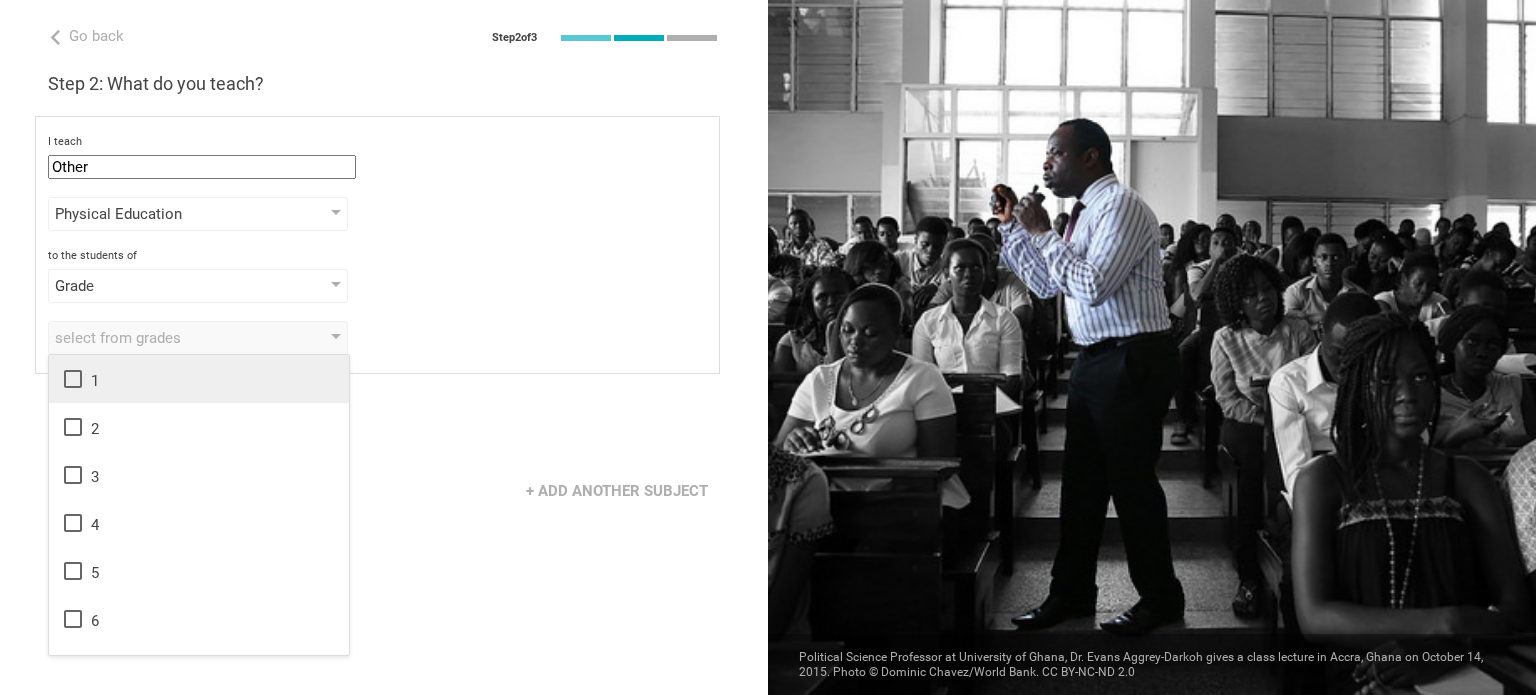 click on "1" at bounding box center [199, 379] 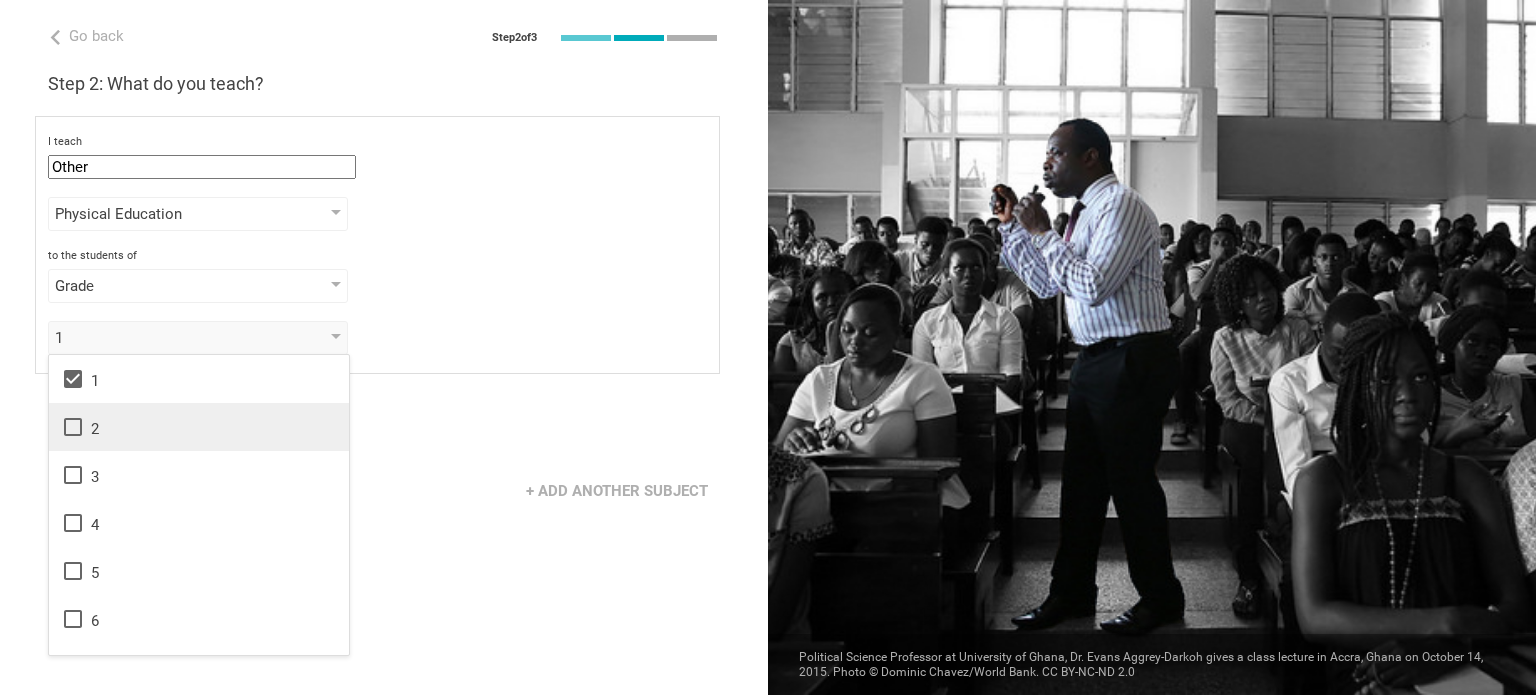 click on "2" at bounding box center (199, 427) 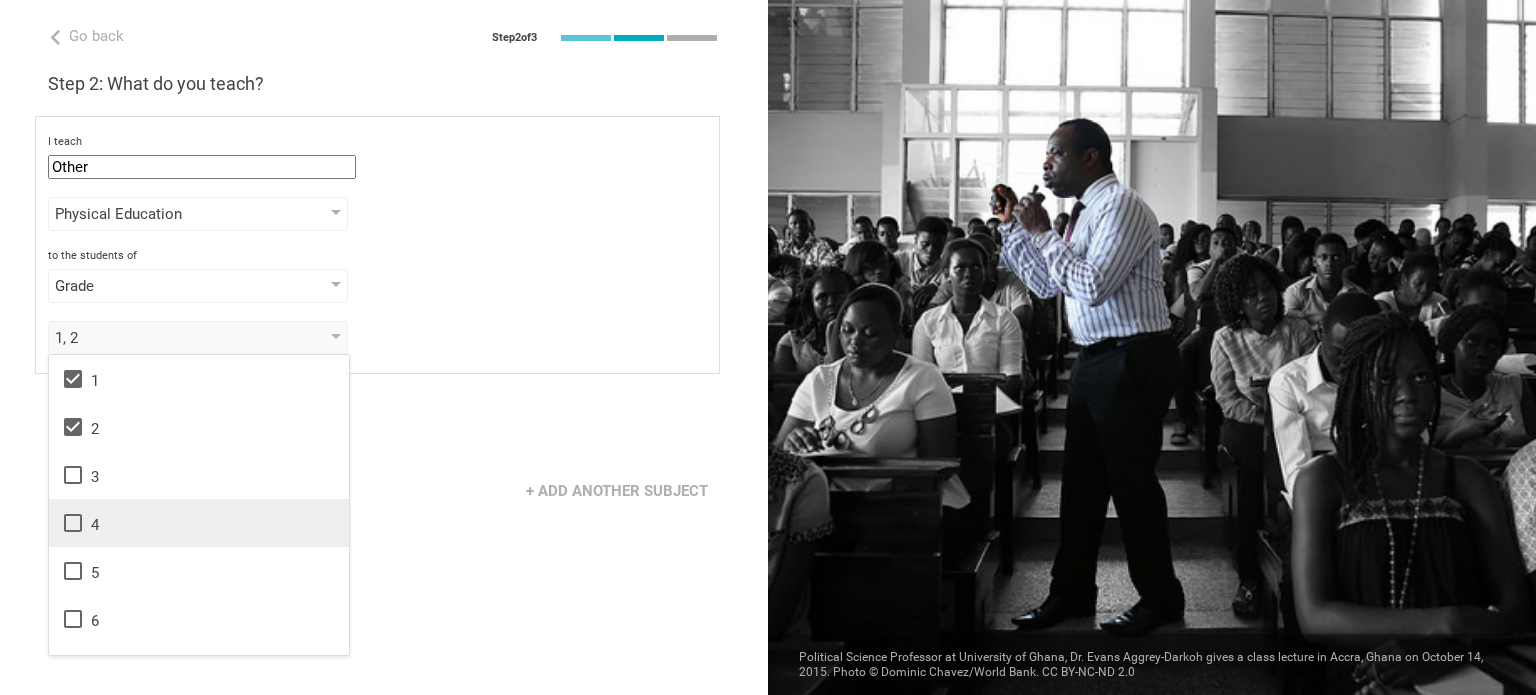 click on "4" at bounding box center [199, 523] 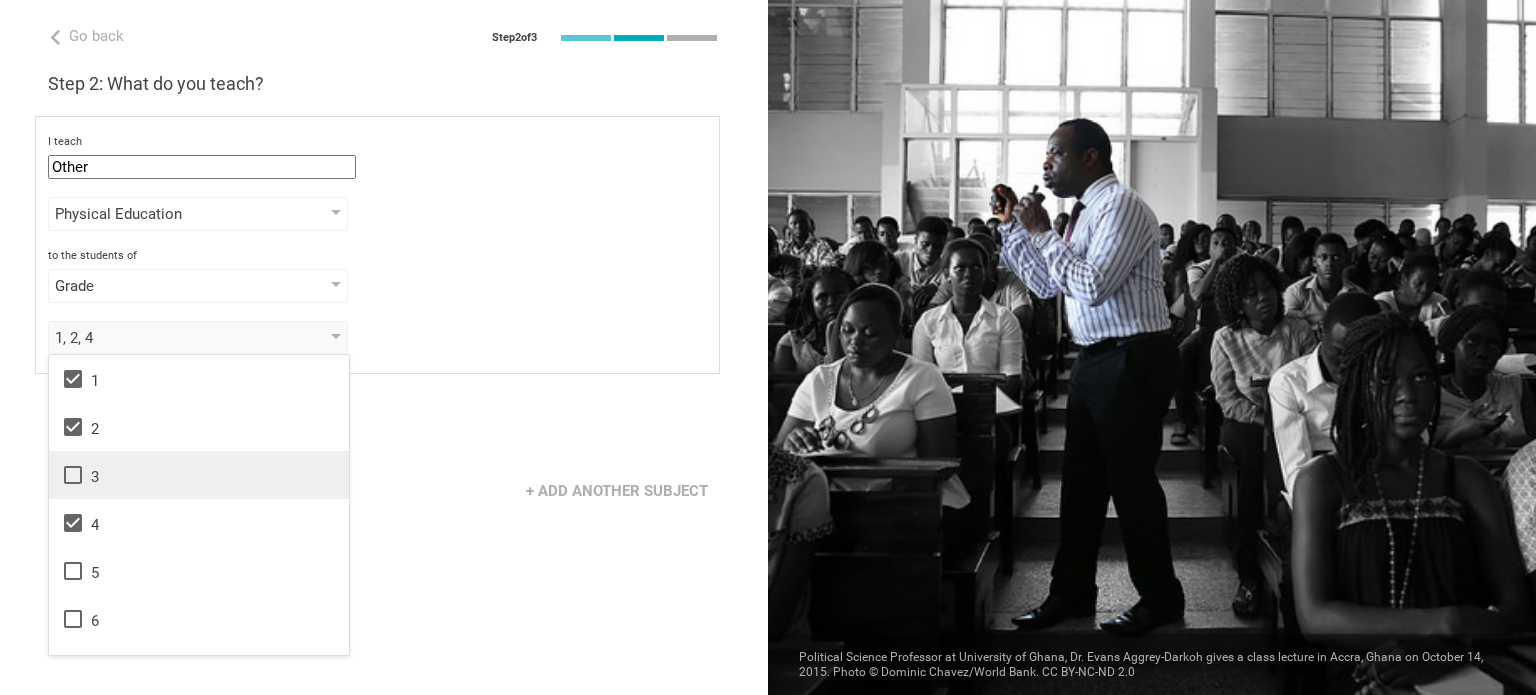 click on "3" at bounding box center [199, 475] 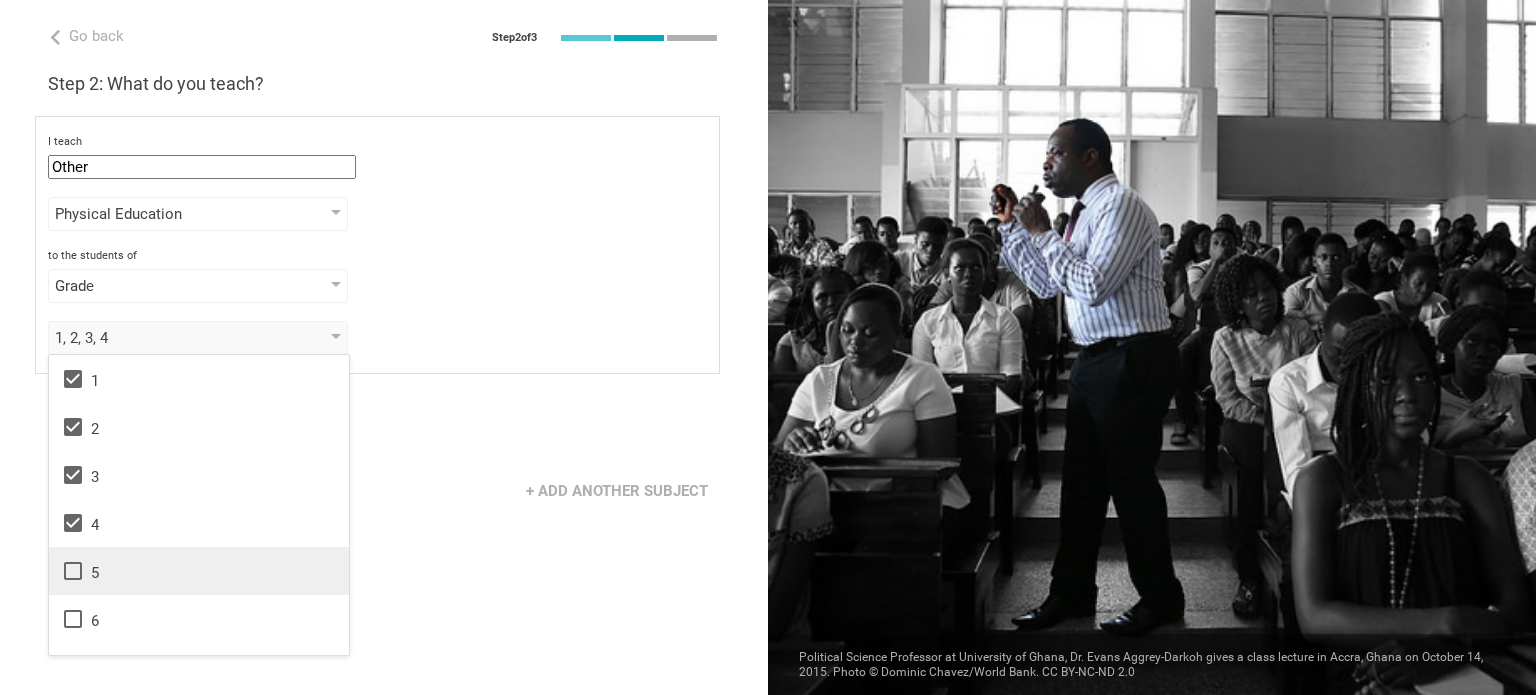 click on "5" at bounding box center (199, 571) 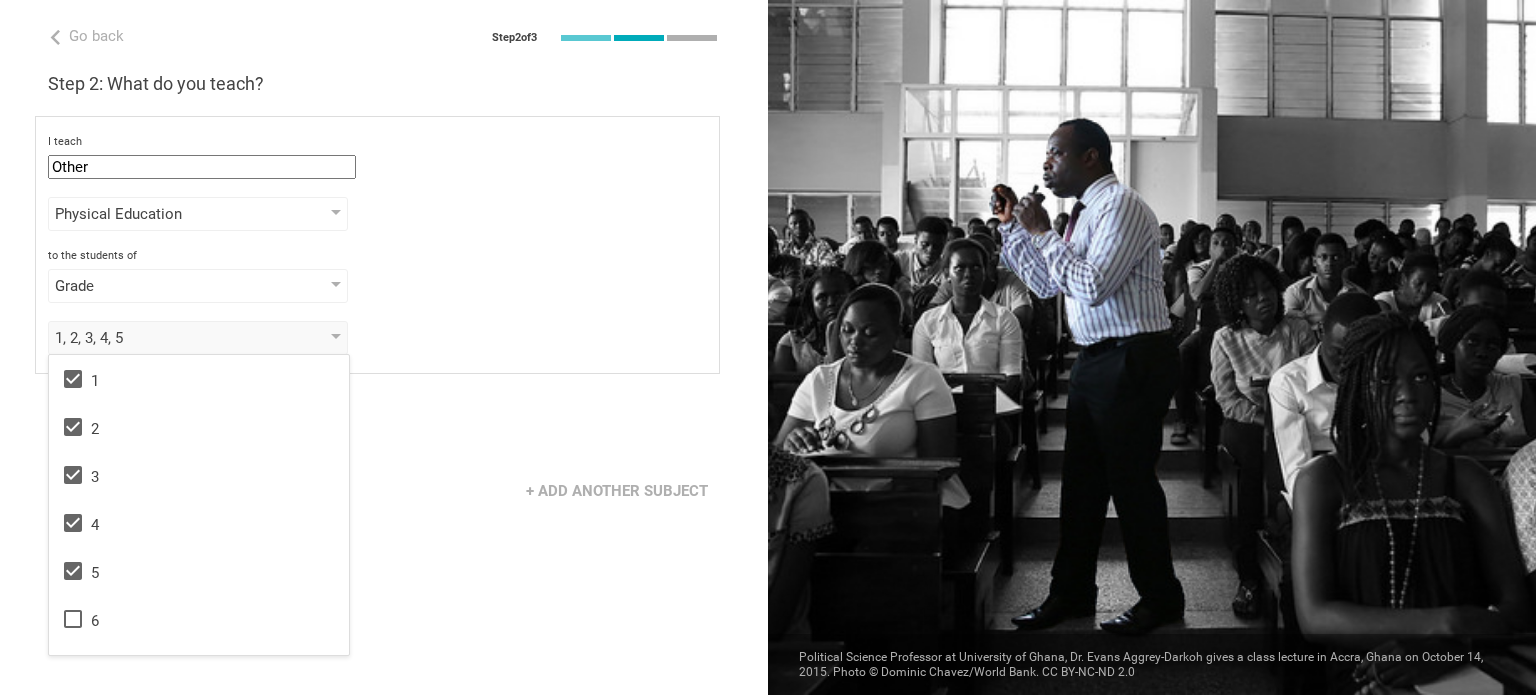 click on "+ Add another subject" at bounding box center (384, 491) 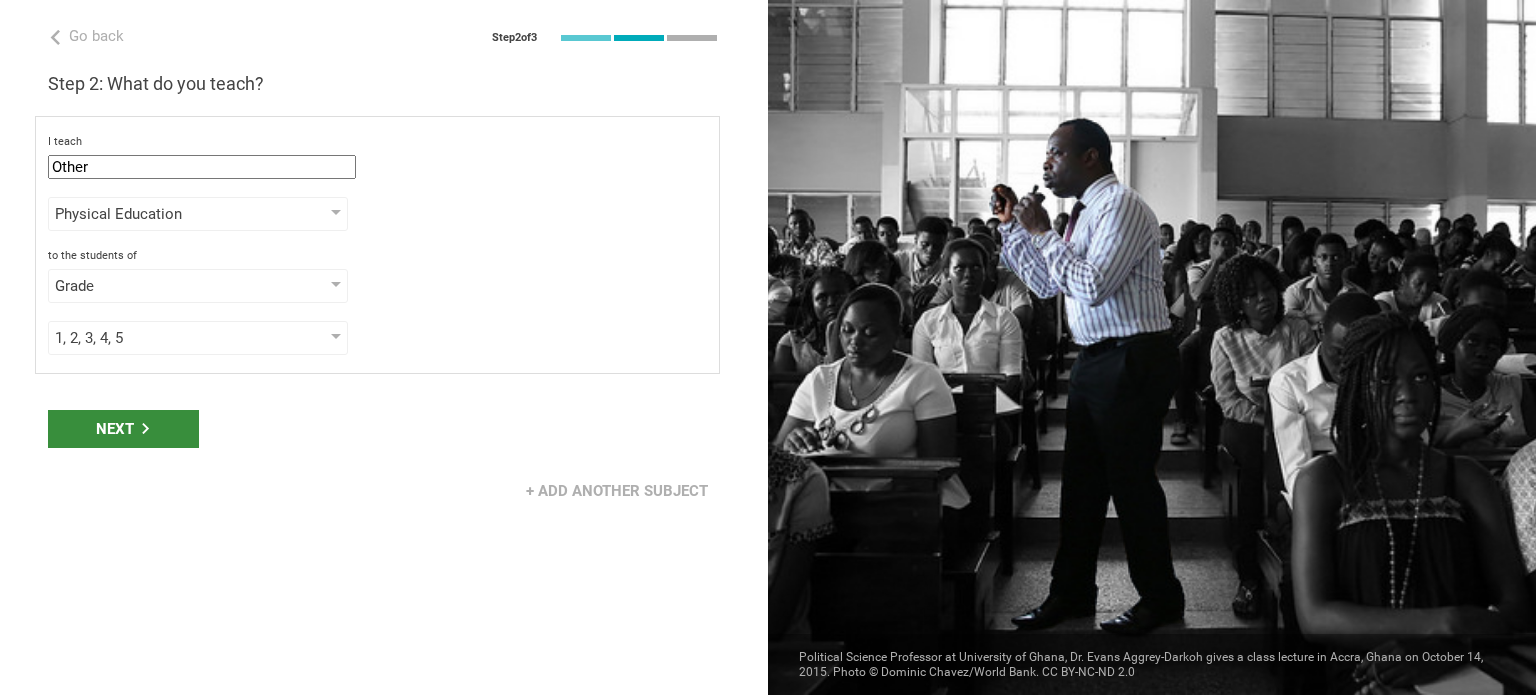 click on "Next" at bounding box center [123, 429] 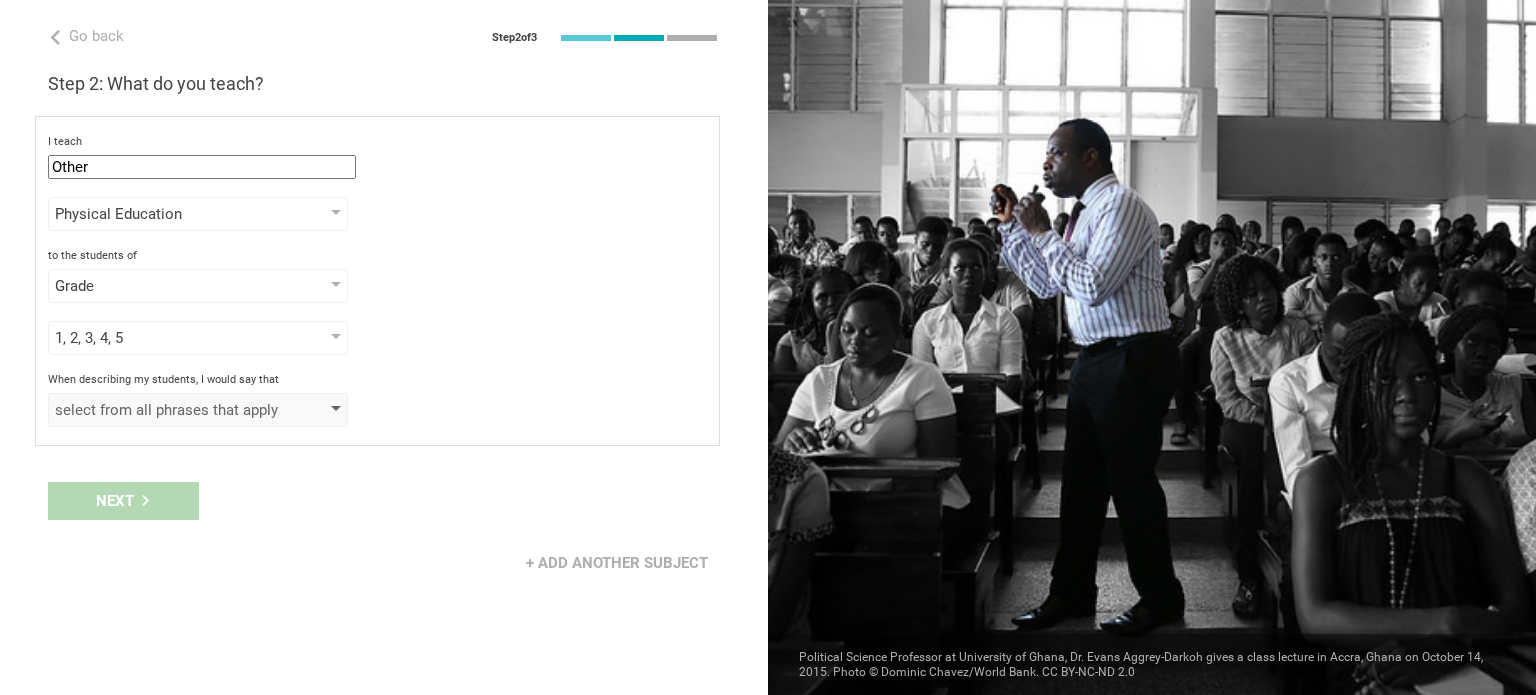 click on "select from all phrases that apply" at bounding box center [169, 410] 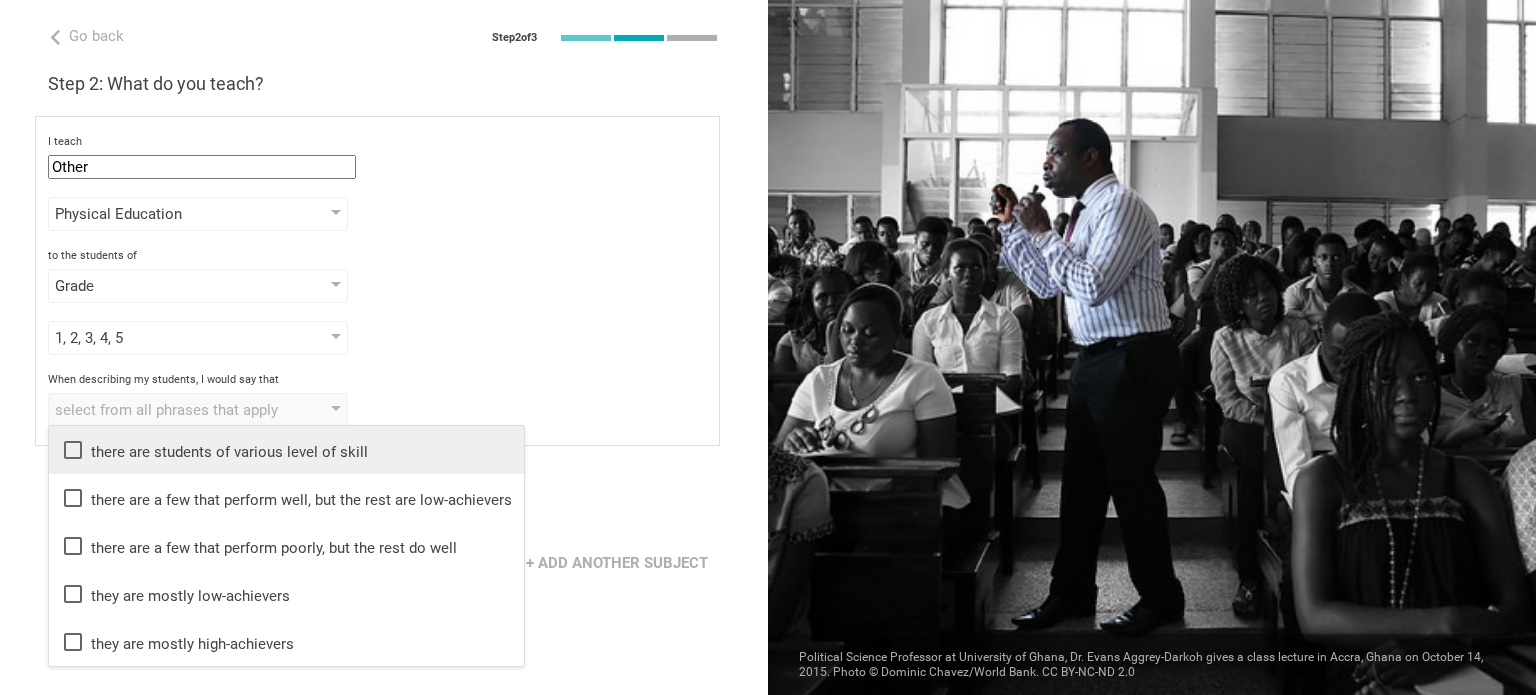 click on "there are students of various level of skill" at bounding box center [286, 450] 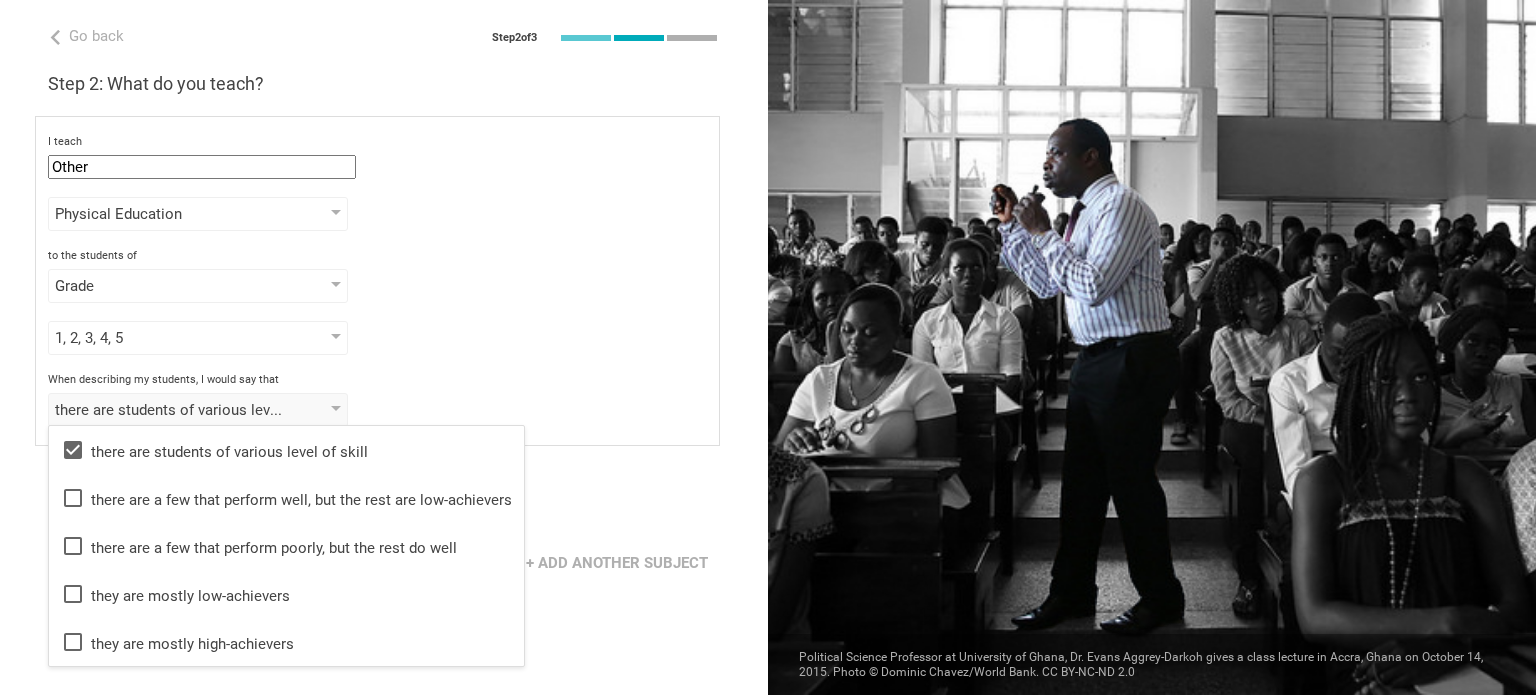 click on "I teach Other Mathematics English (Language Arts) Science Social Studies Other [SUBJECT] Humanities & Arts Languages Sciences [SUBJECT] Technology Life & career skills Other technical skills to the students of Grade Grade Class Year Level Standard 1, 2, 3, 4, 5 1 2 3 4 5 6 7 8 9 10 11 12 13 When describing my students, I would say that there are students of various level of skill there are students of various level of skill there are a few that perform well, but the rest are low-achievers there are a few that perform poorly, but the rest do well they are mostly low-achievers they are mostly high-achievers" at bounding box center [377, 281] 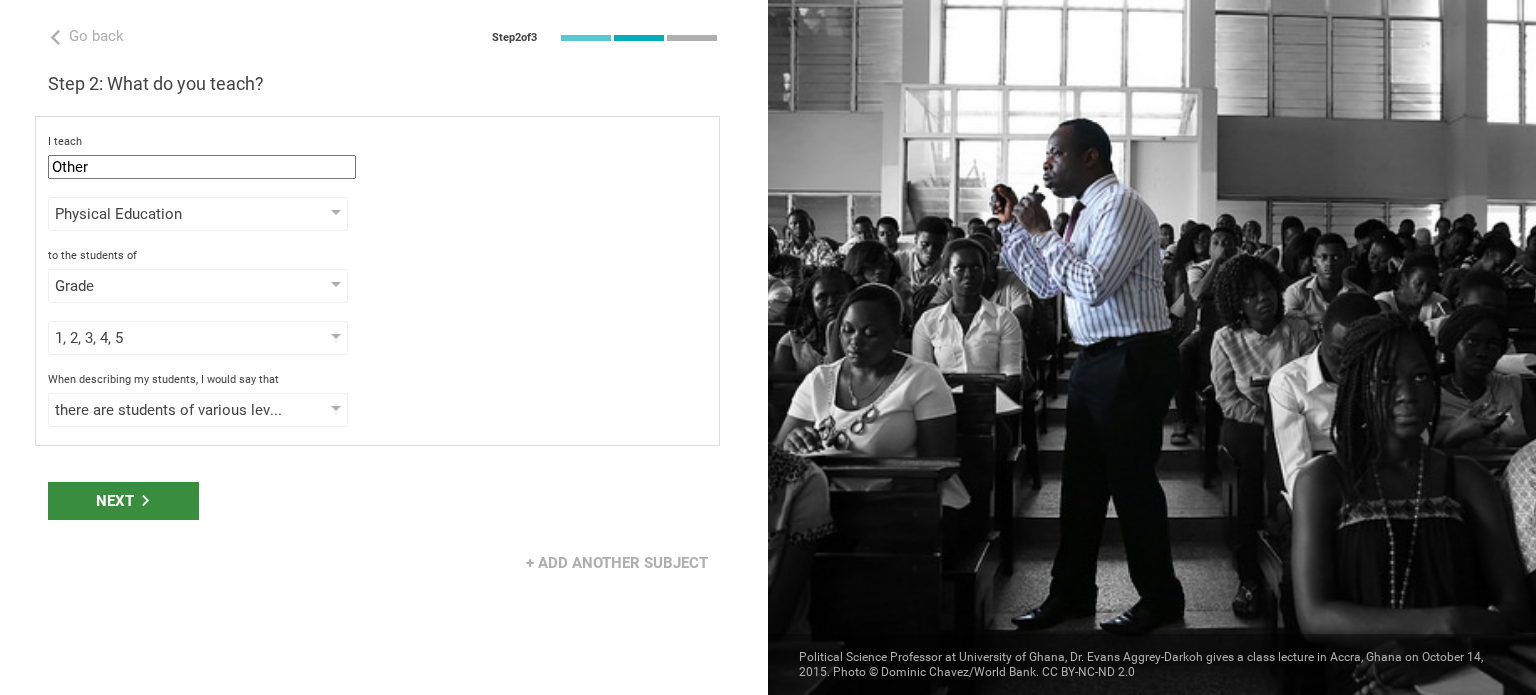 click on "Next" at bounding box center (123, 501) 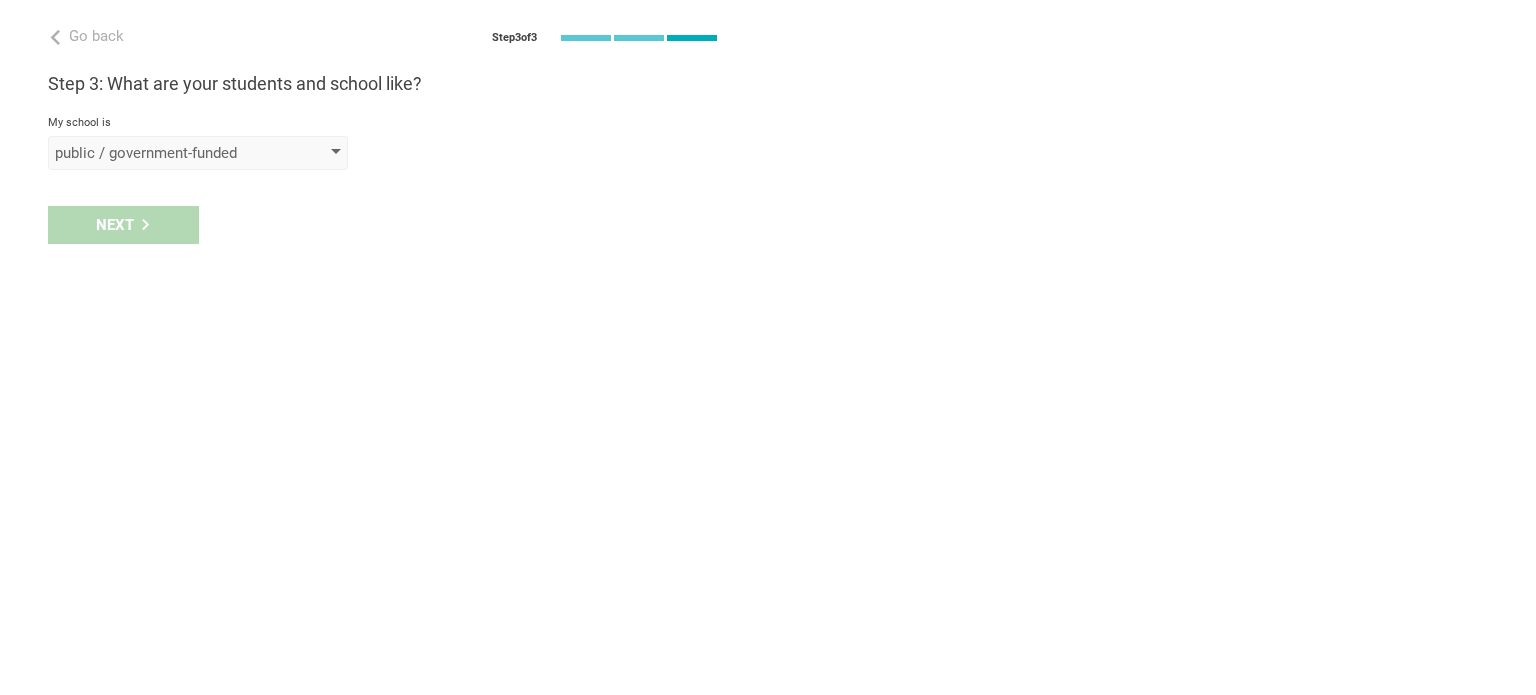 click on "public / government-funded" at bounding box center [198, 153] 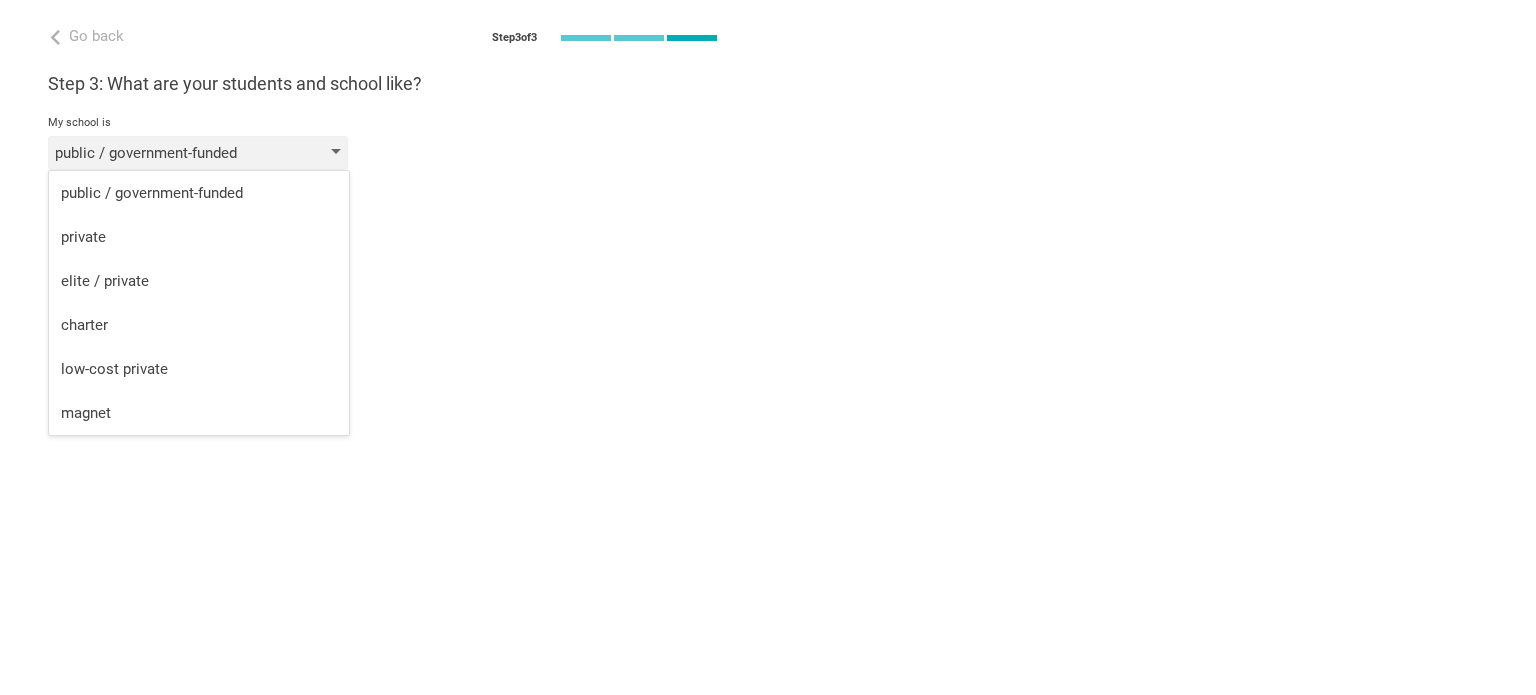 click on "public / government-funded" at bounding box center [198, 153] 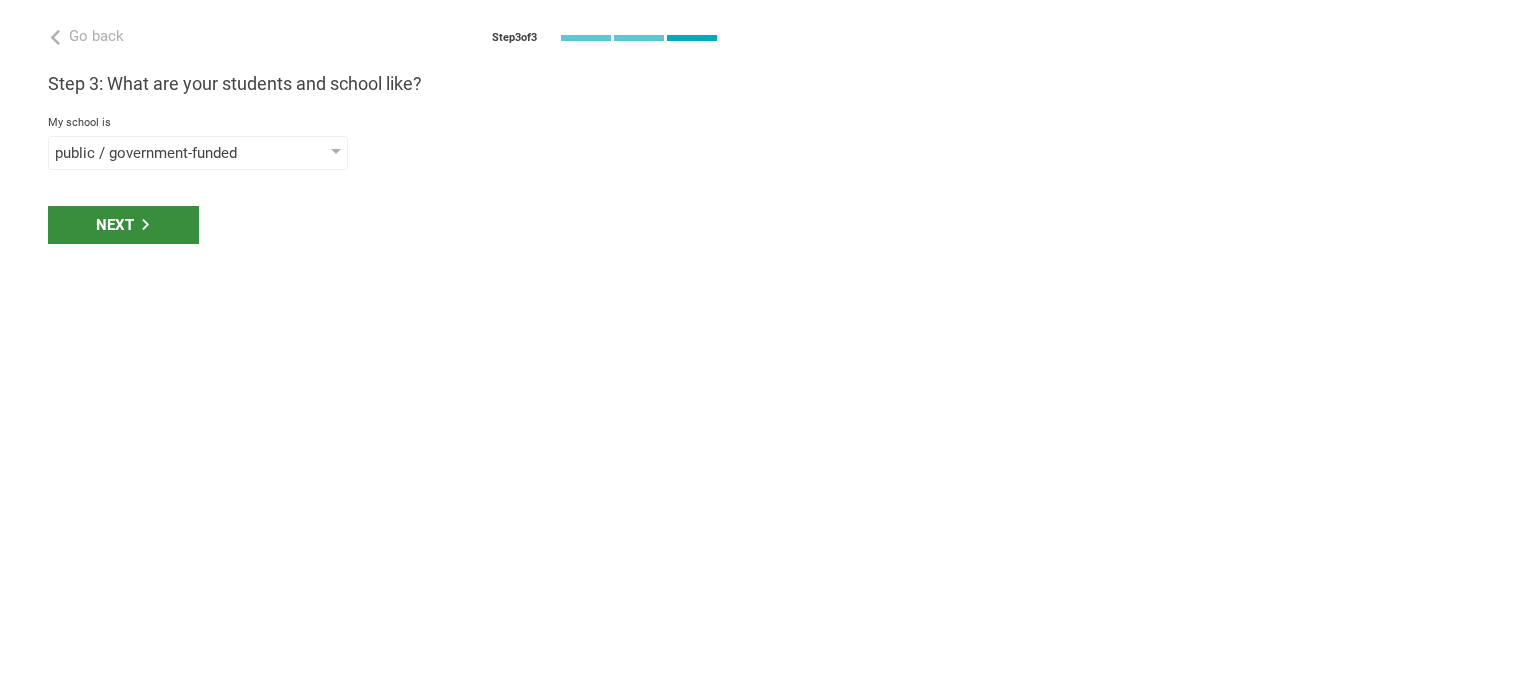 click on "Next" at bounding box center [123, 225] 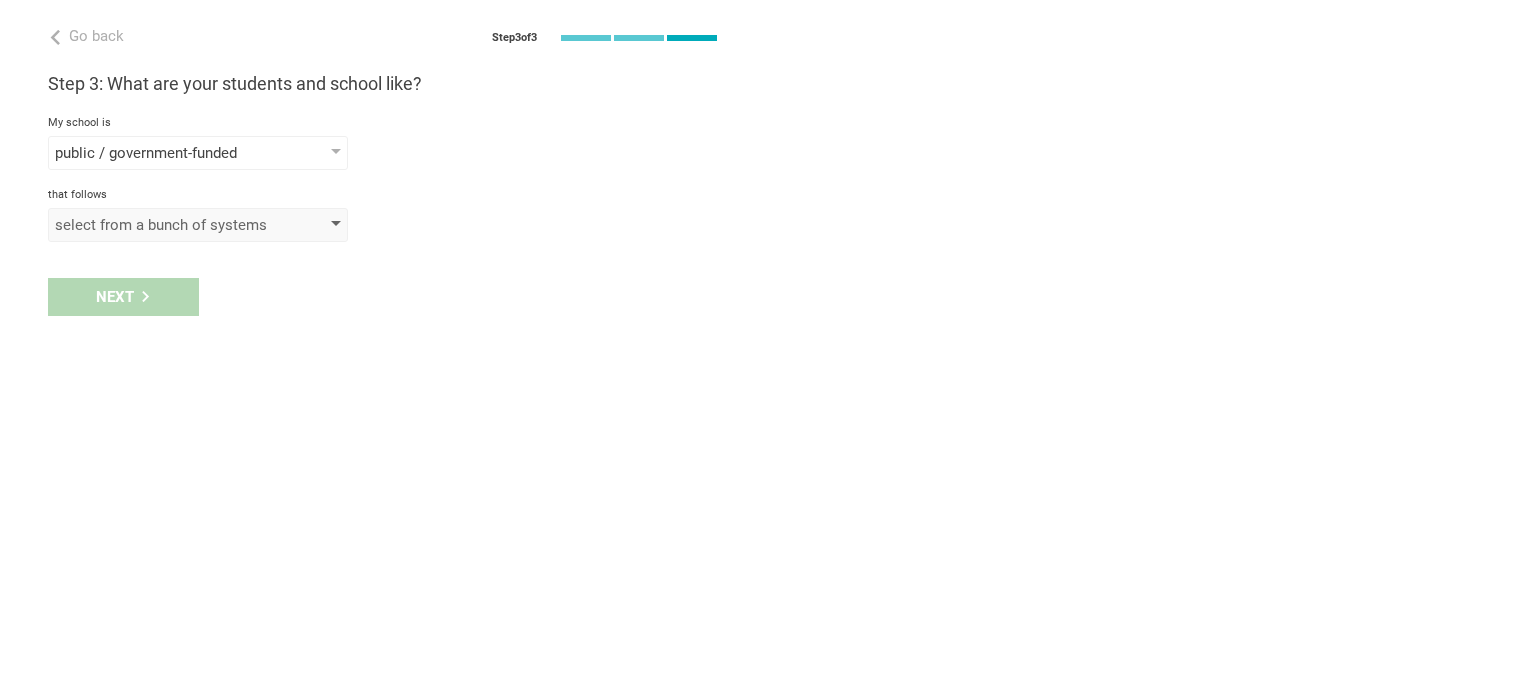 click on "select from a bunch of systems" at bounding box center (198, 225) 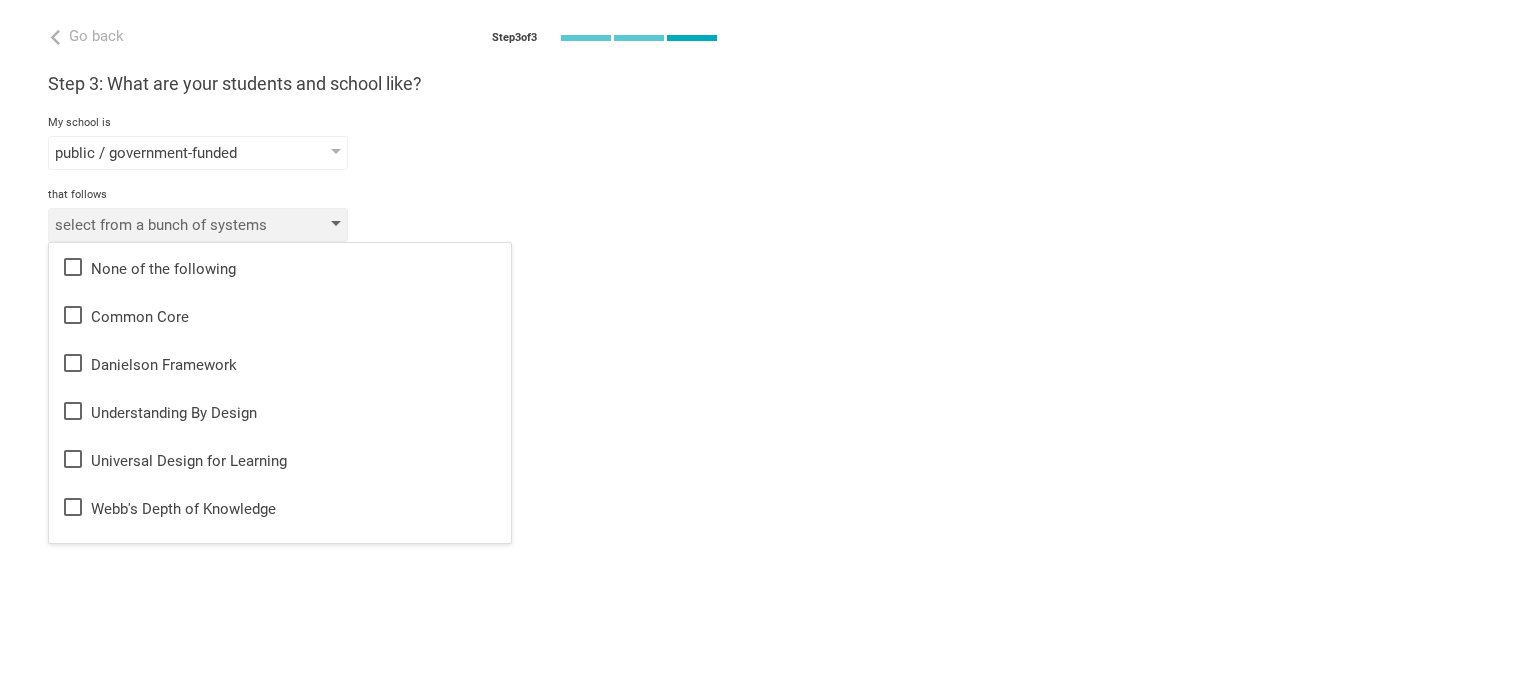 click on "select from a bunch of systems" at bounding box center (198, 225) 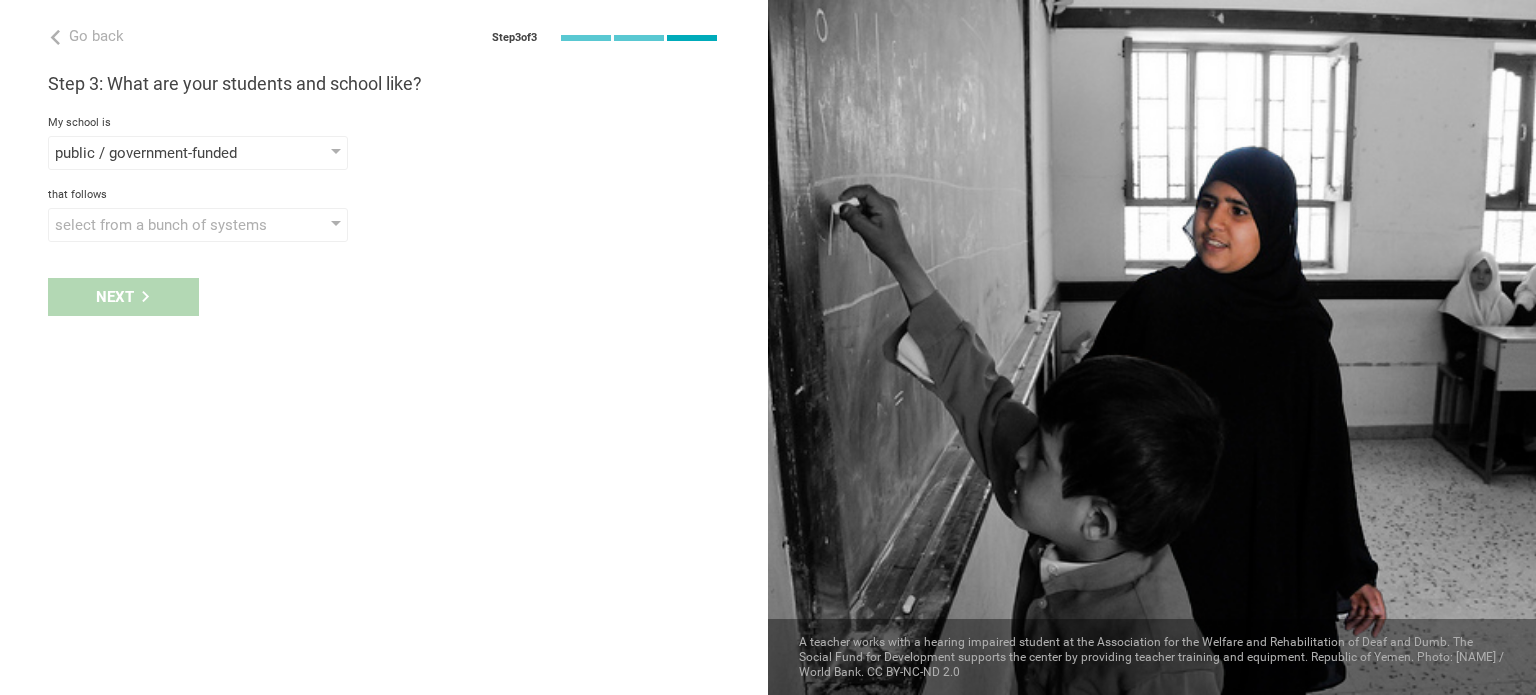 click on "Next" at bounding box center (384, 297) 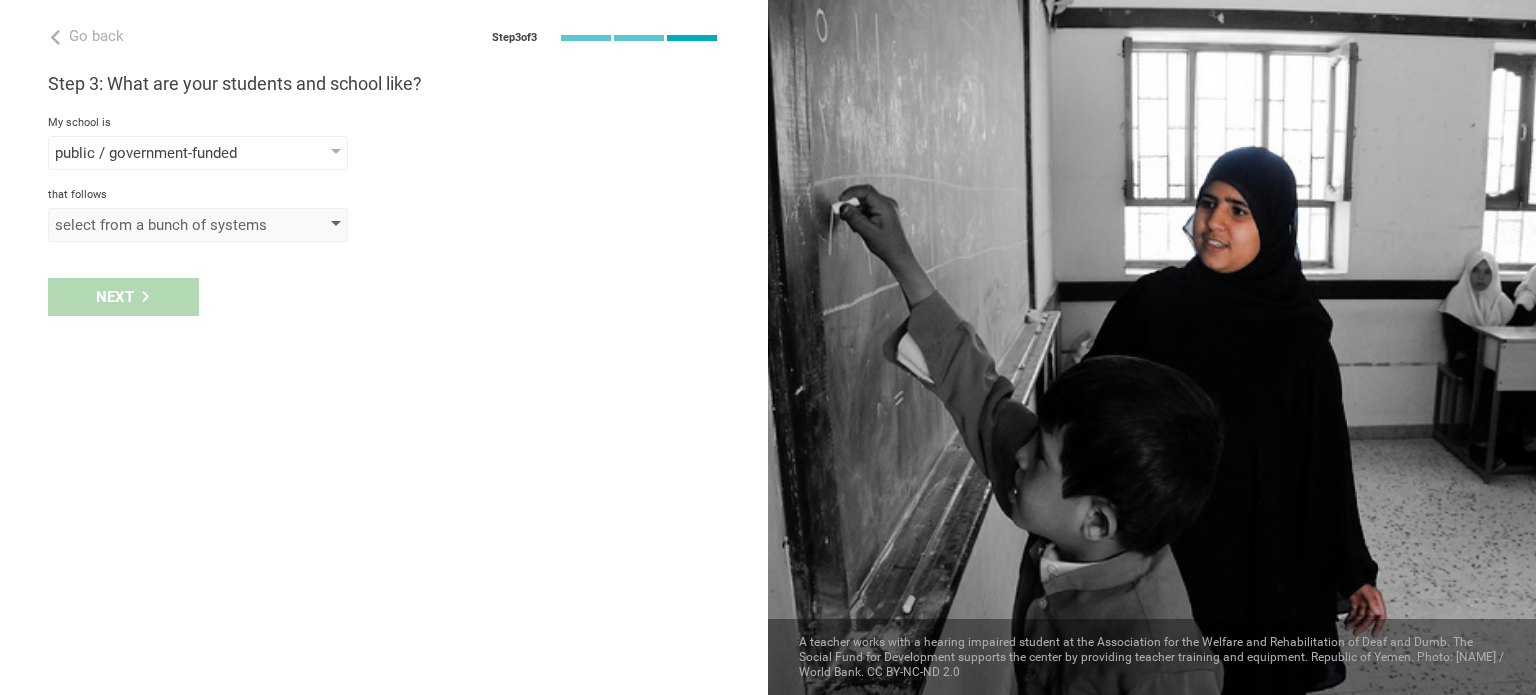 click on "select from a bunch of systems" at bounding box center (198, 225) 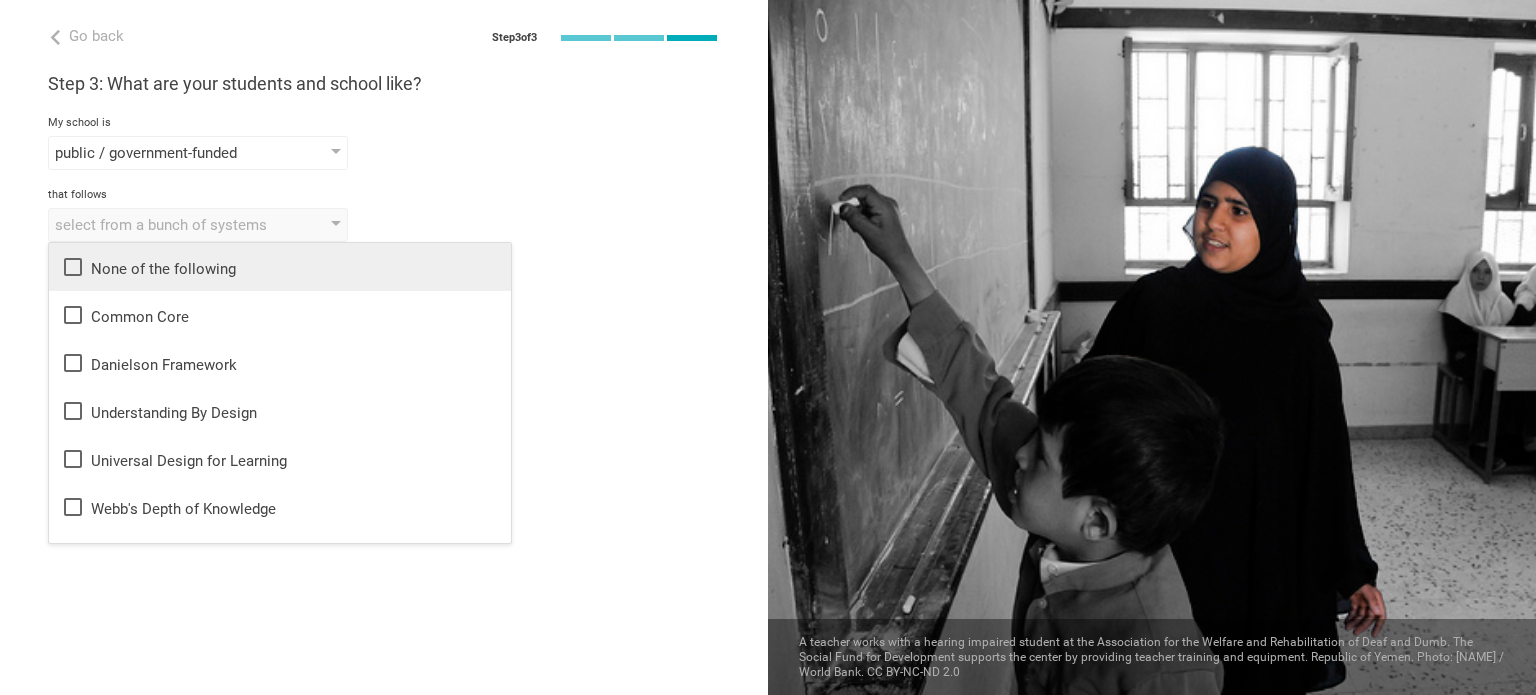 click on "None of the following" at bounding box center [280, 267] 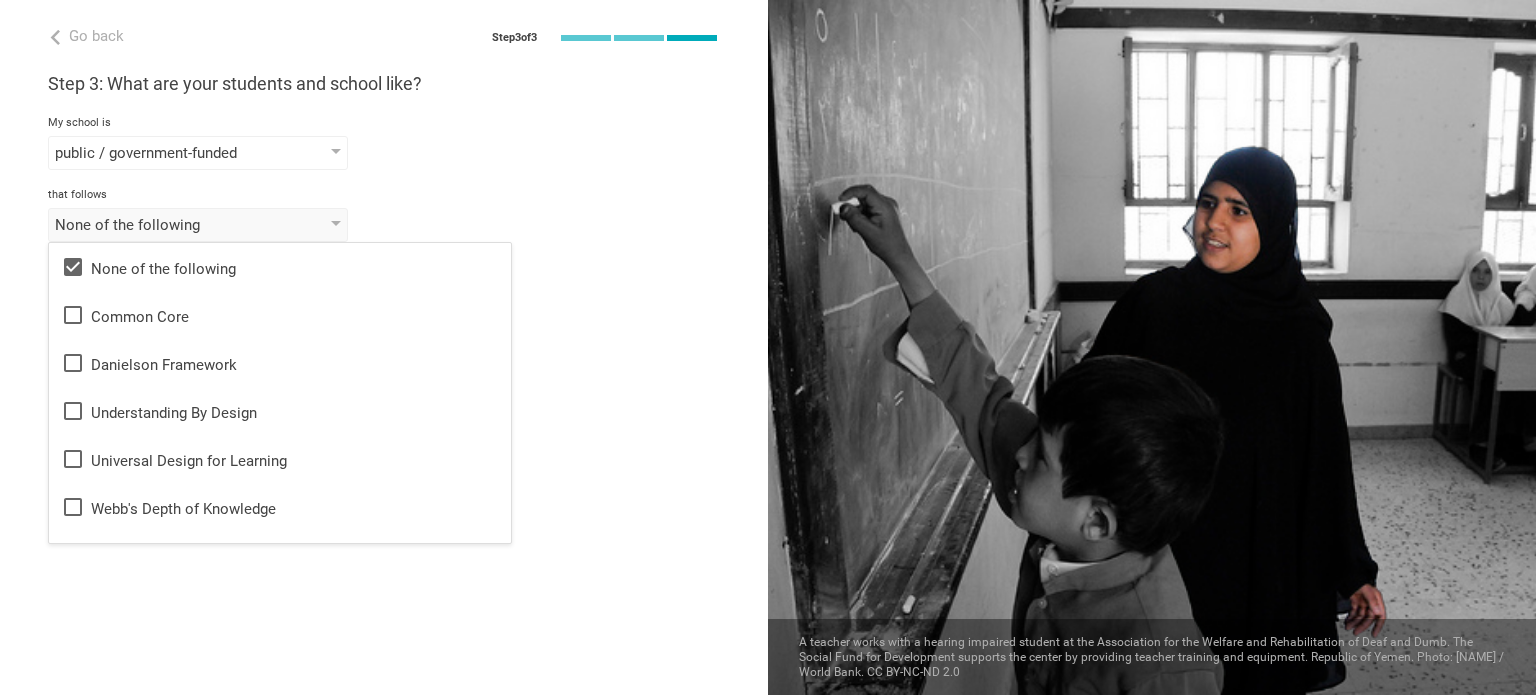 click on "public / government-funded public / government-funded private elite / private charter low-cost private magnet" at bounding box center [384, 153] 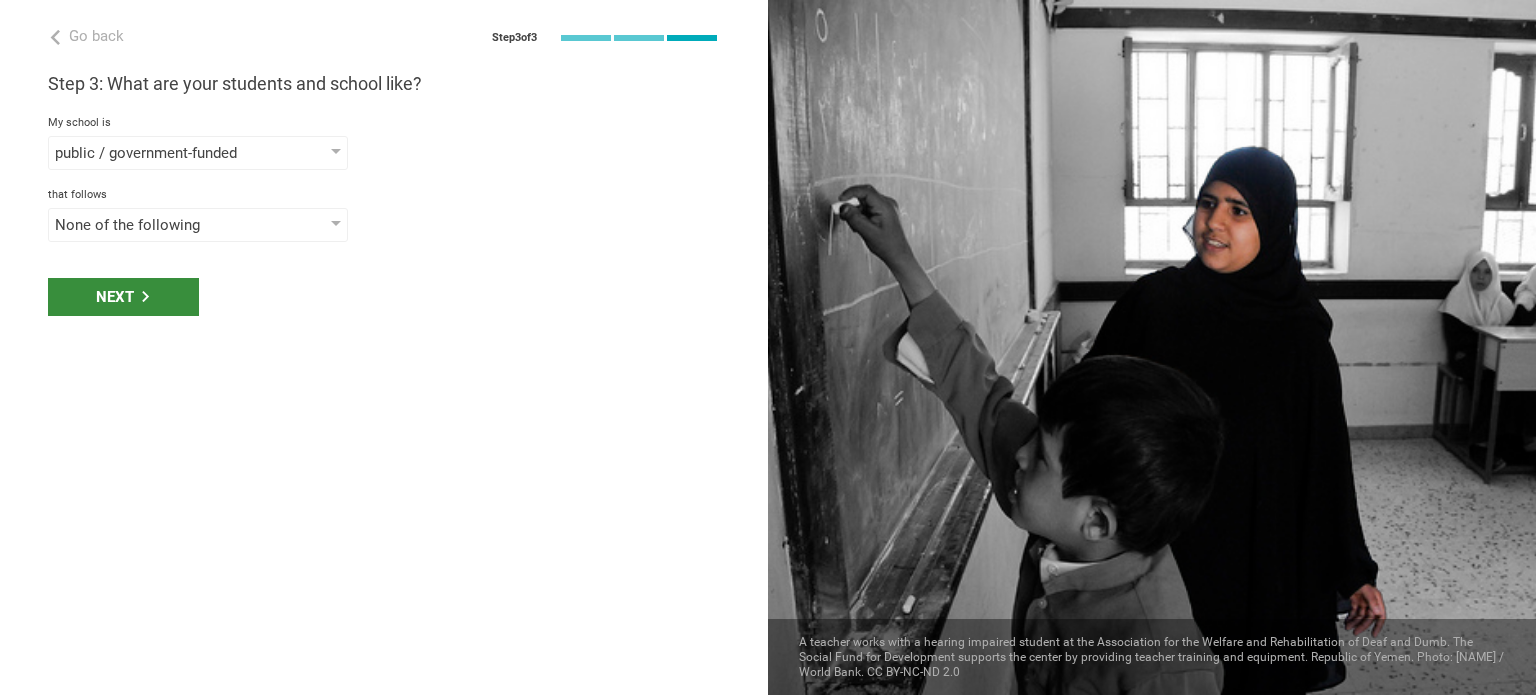 click on "Next" at bounding box center [123, 297] 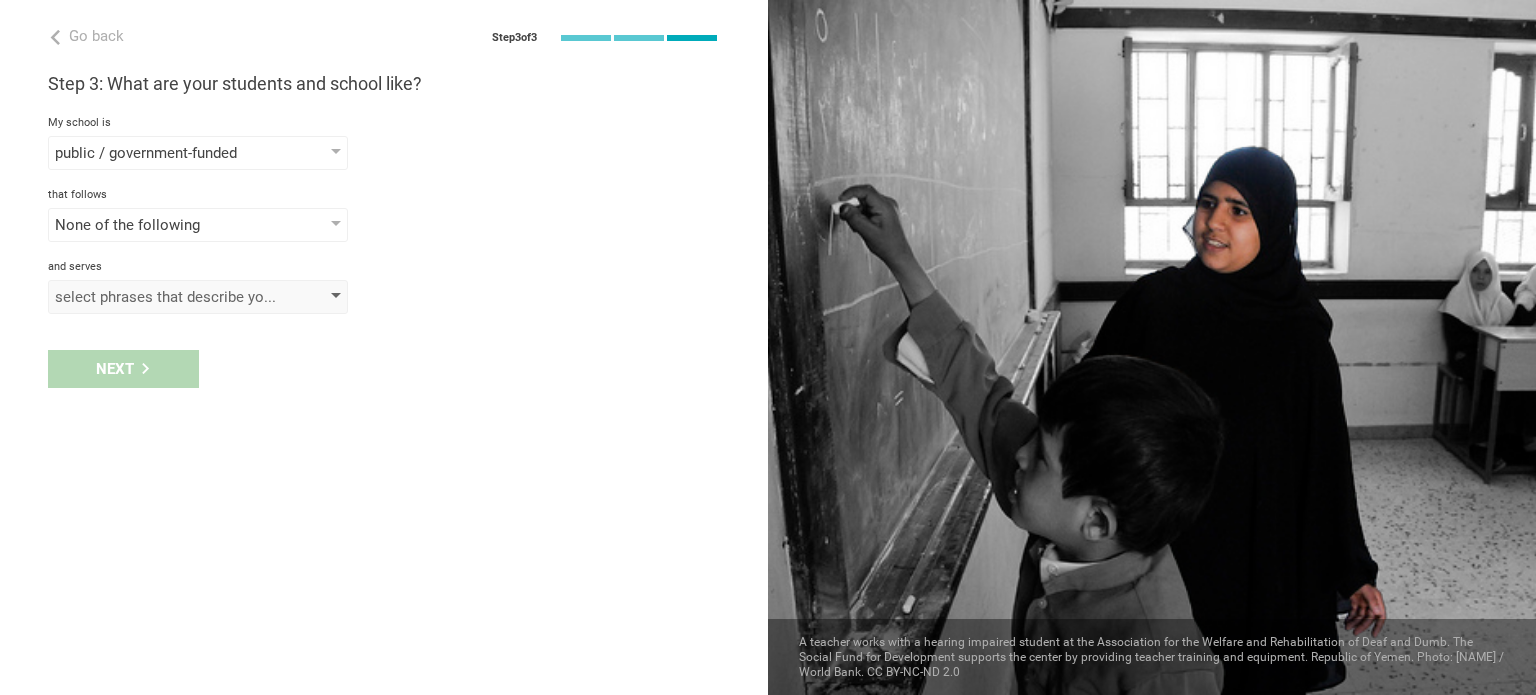 click on "select phrases that describe your student population" at bounding box center [169, 297] 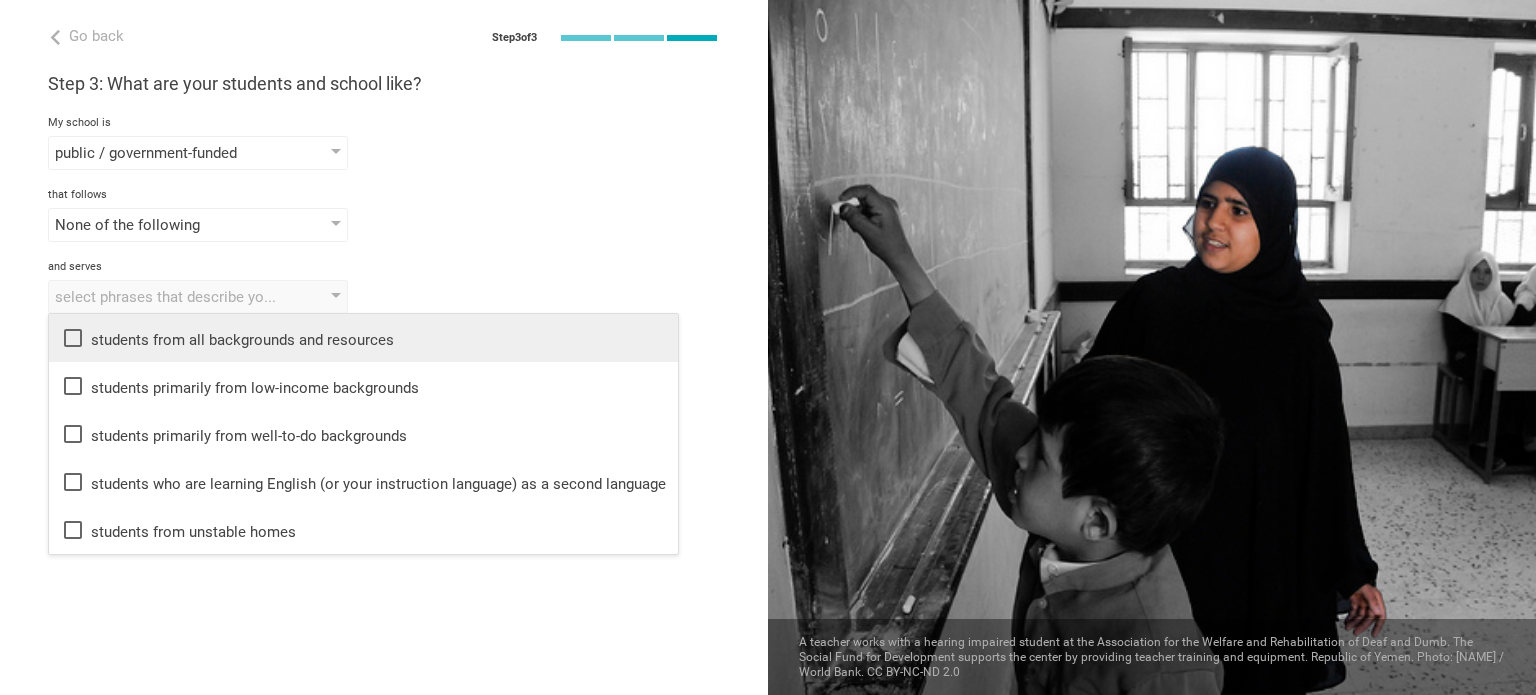 click on "students from all backgrounds and resources" at bounding box center (363, 338) 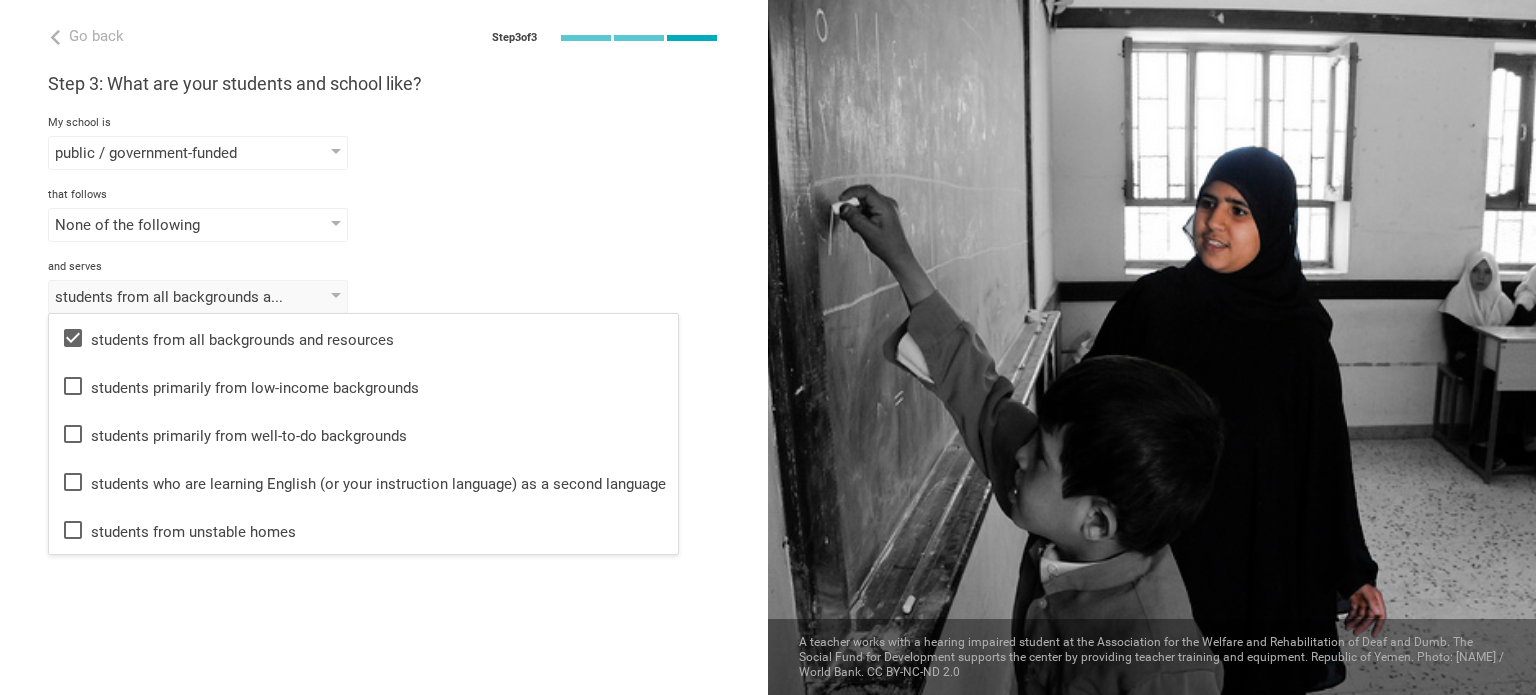 click on "Step 3: What are your students and school like? My school is public / government-funded public / government-funded private elite / private charter low-cost private magnet that follows None of the following None of the following Common Core Danielson Framework Understanding By Design Universal Design for Learning Webb's Depth of Knowledge Blooms Taxonomy Texas Essential Knowledge and Skills Partnership for 21st Century Skills Illinois Learning Standards for Social and Emotional Learning California English Language Development Framework Curriculum Mapping Dynamic Learning Maps Essential Elements Deeper Learning Personalized Learning Teaching for Understanding Constructivism Complex Instruction Common Instruction Framework International Baccalaurette Blending Learning Advanced Placement AdvancED PARCC SBAC WIDA AVID Montessori NCERT 九年一贯制 LCAP and serves students from all backgrounds and resources students from all backgrounds and resources students primarily from low-income backgrounds" at bounding box center (384, 193) 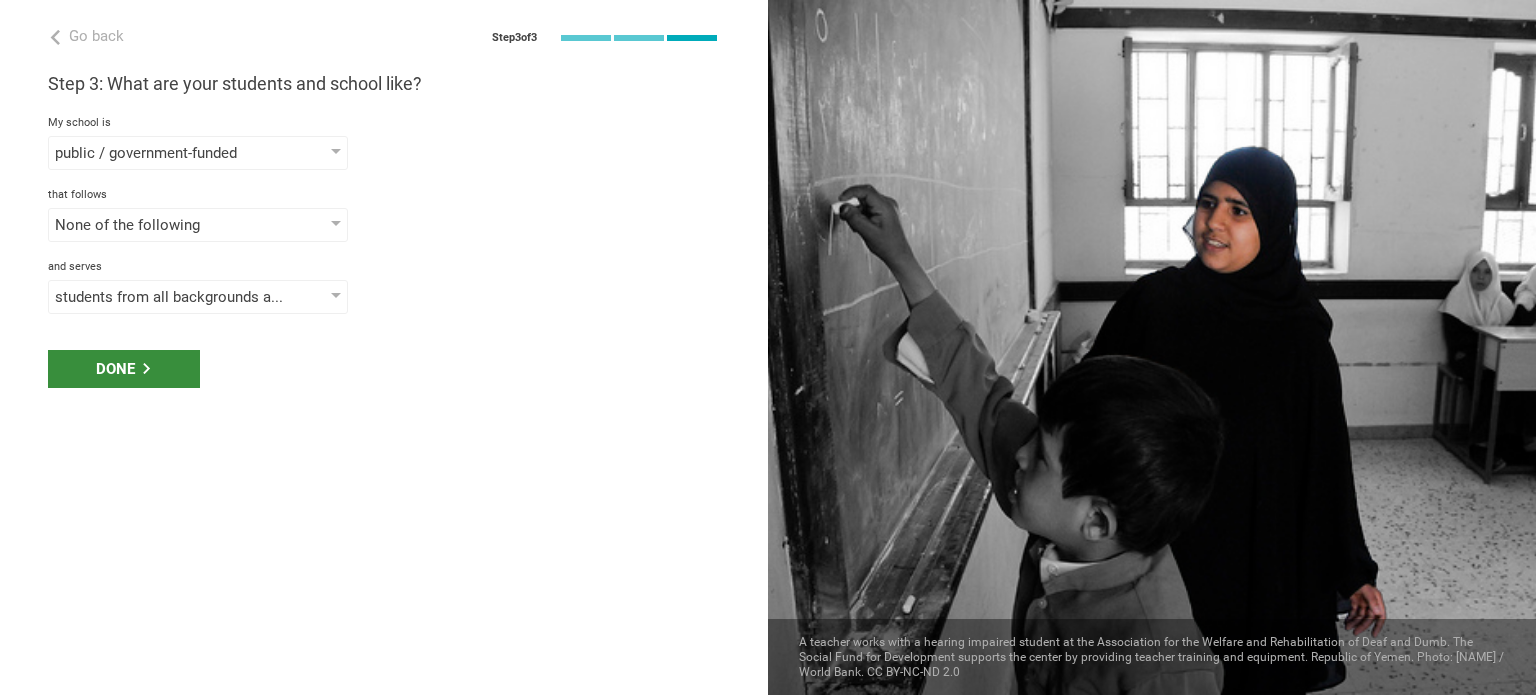 click on "Done" at bounding box center [124, 369] 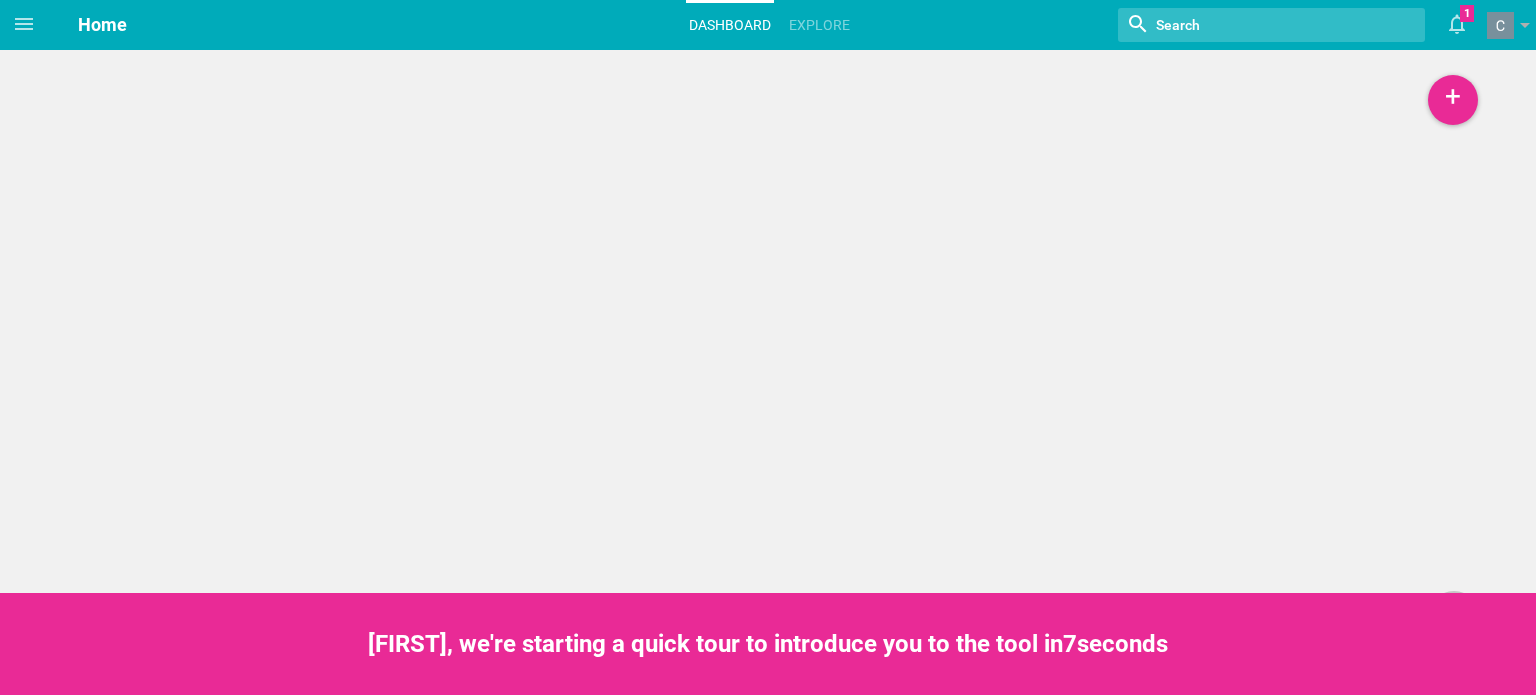 scroll, scrollTop: 0, scrollLeft: 0, axis: both 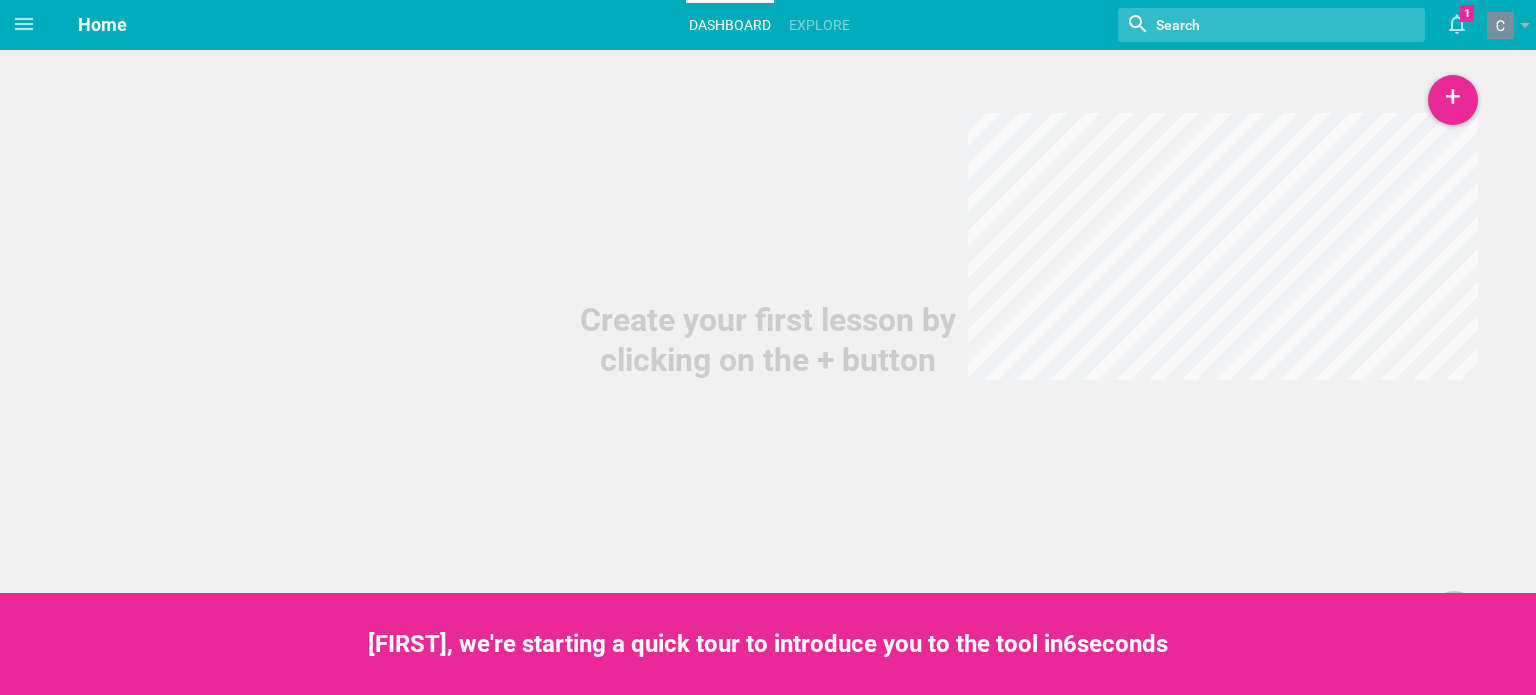 drag, startPoint x: 0, startPoint y: 0, endPoint x: 256, endPoint y: 63, distance: 263.638 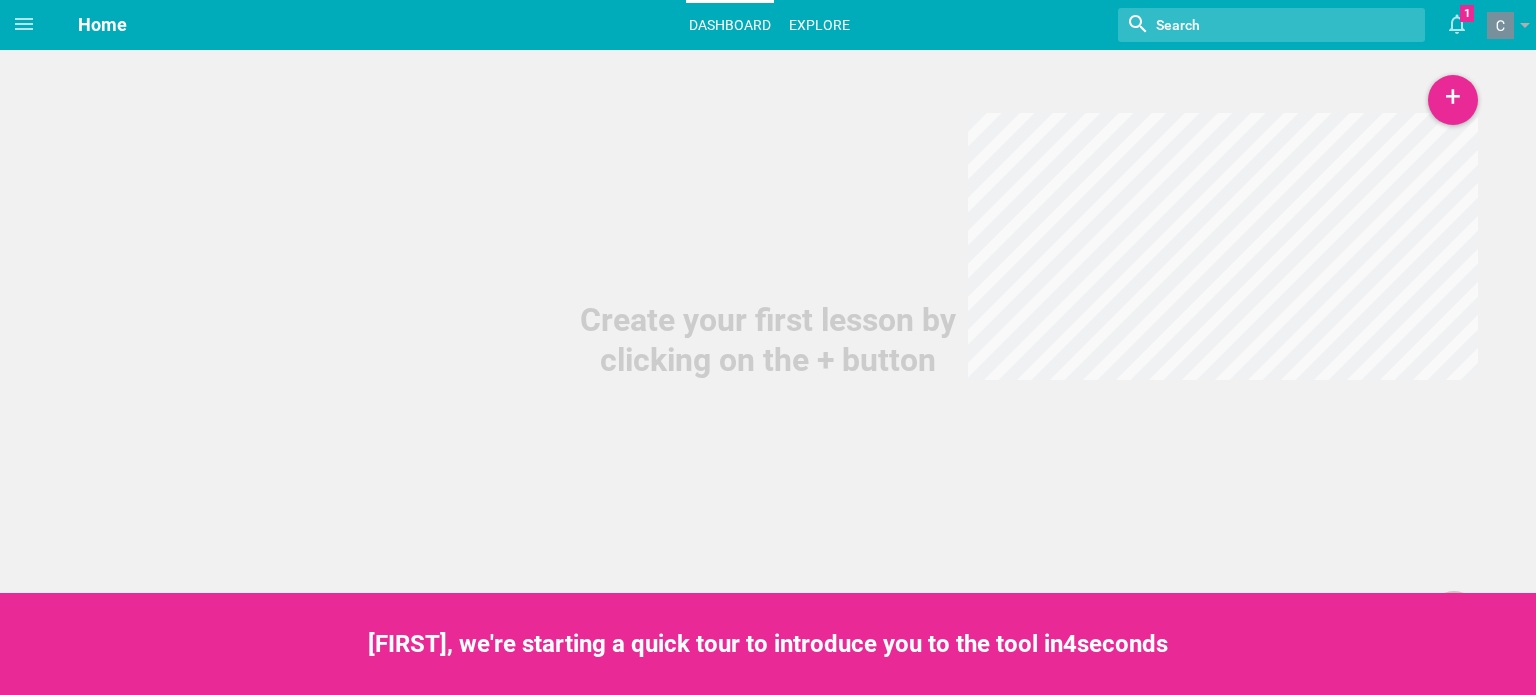 click on "Explore" at bounding box center [819, 25] 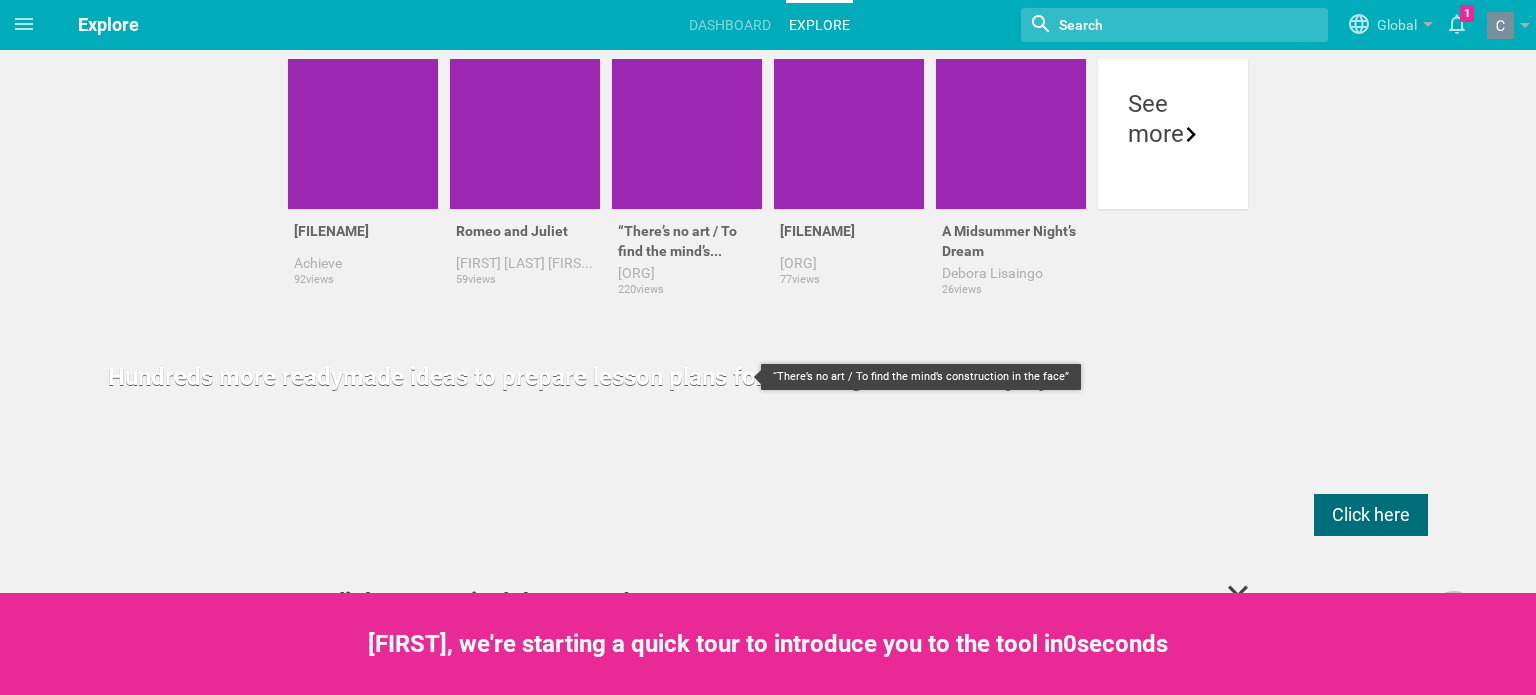 scroll, scrollTop: 436, scrollLeft: 0, axis: vertical 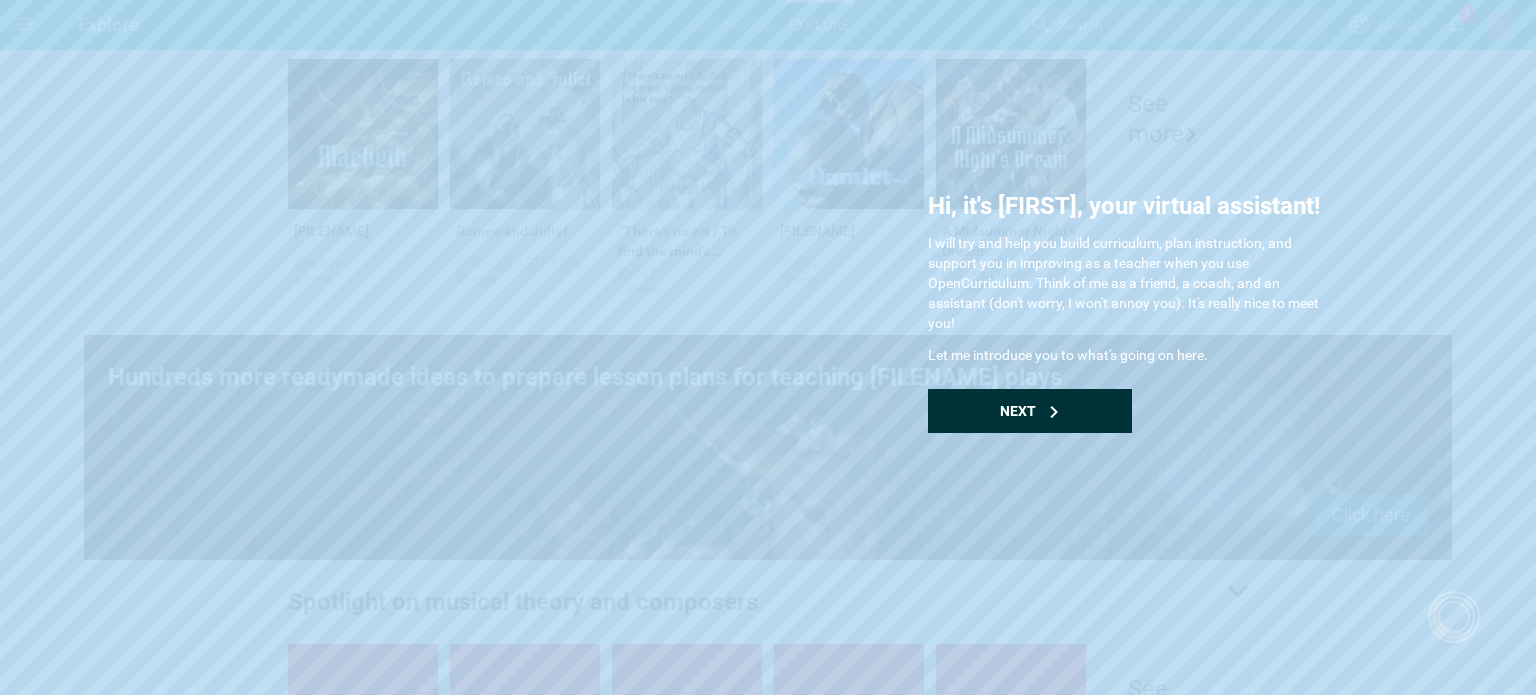click on "Next" at bounding box center [1030, 411] 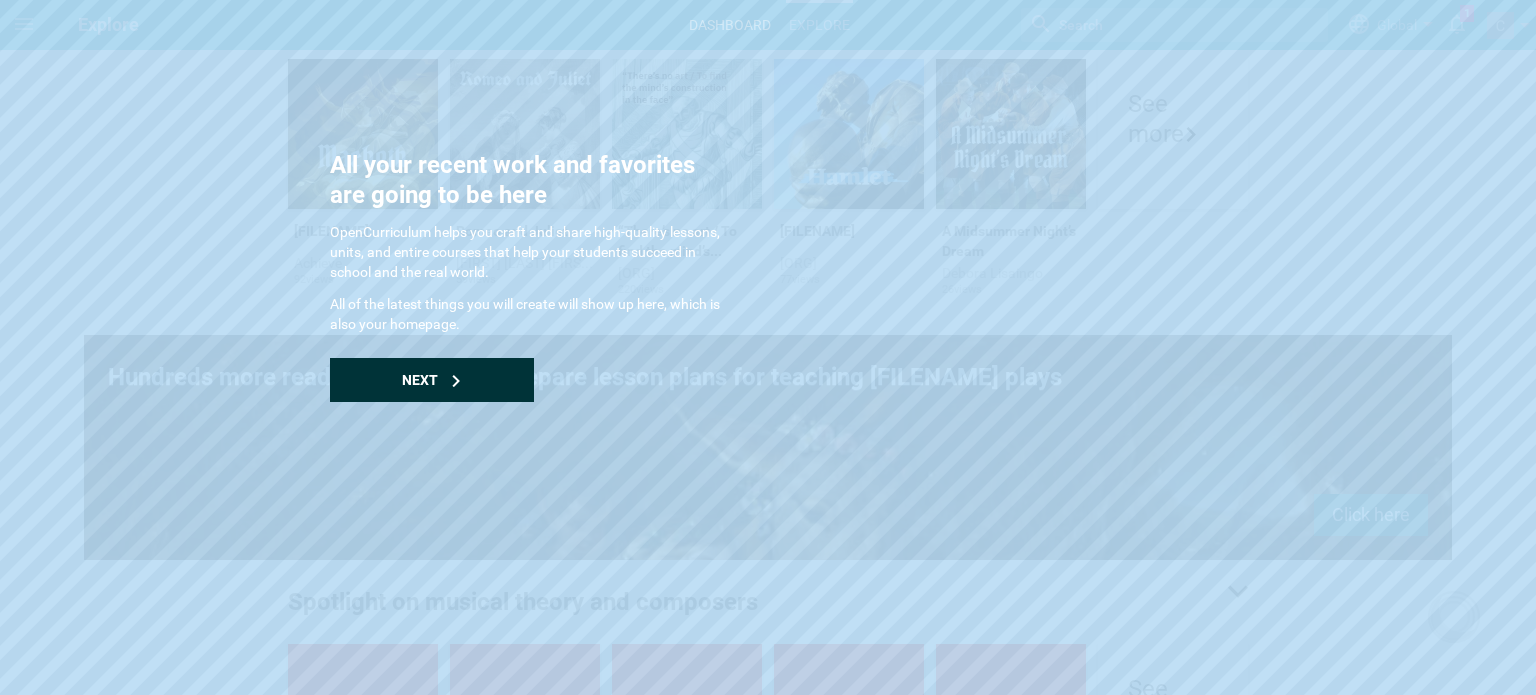 click on "Next" at bounding box center [432, 380] 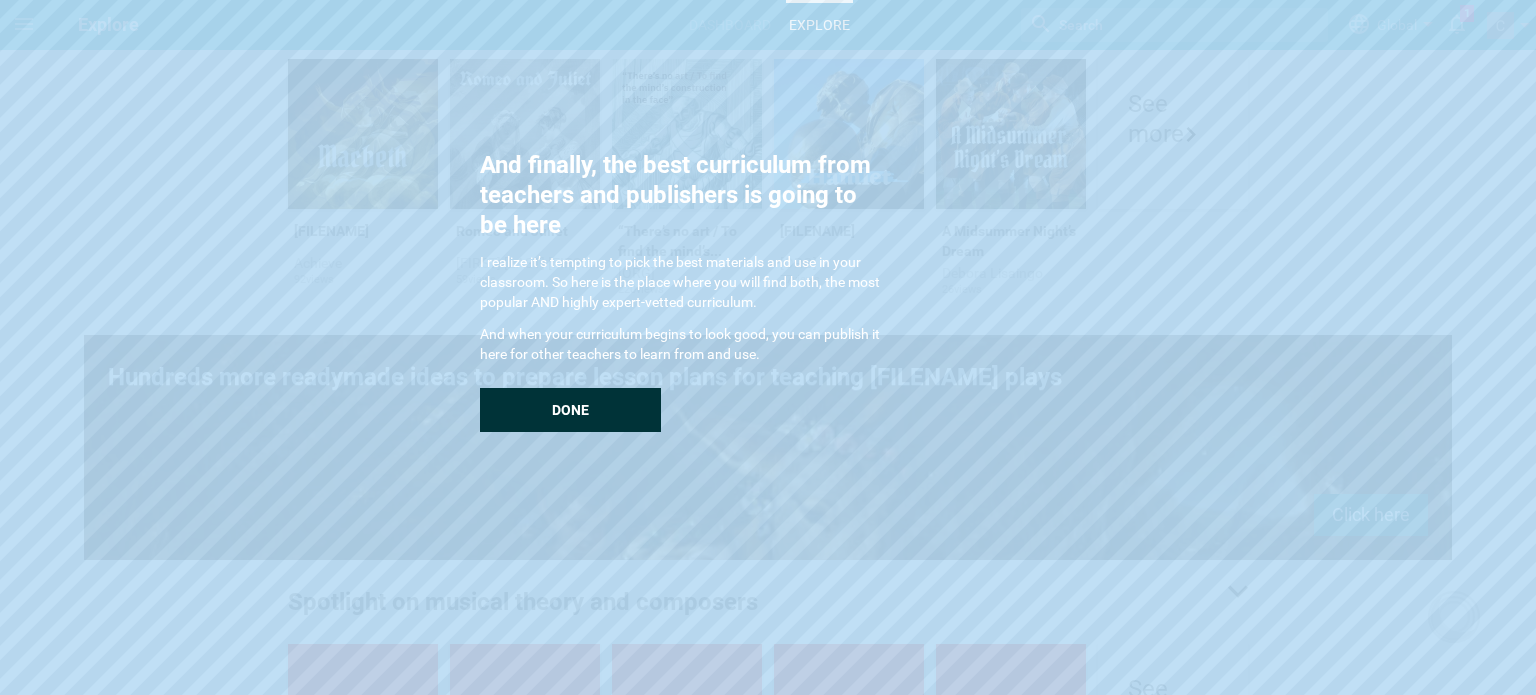 click on "Done" at bounding box center [570, 410] 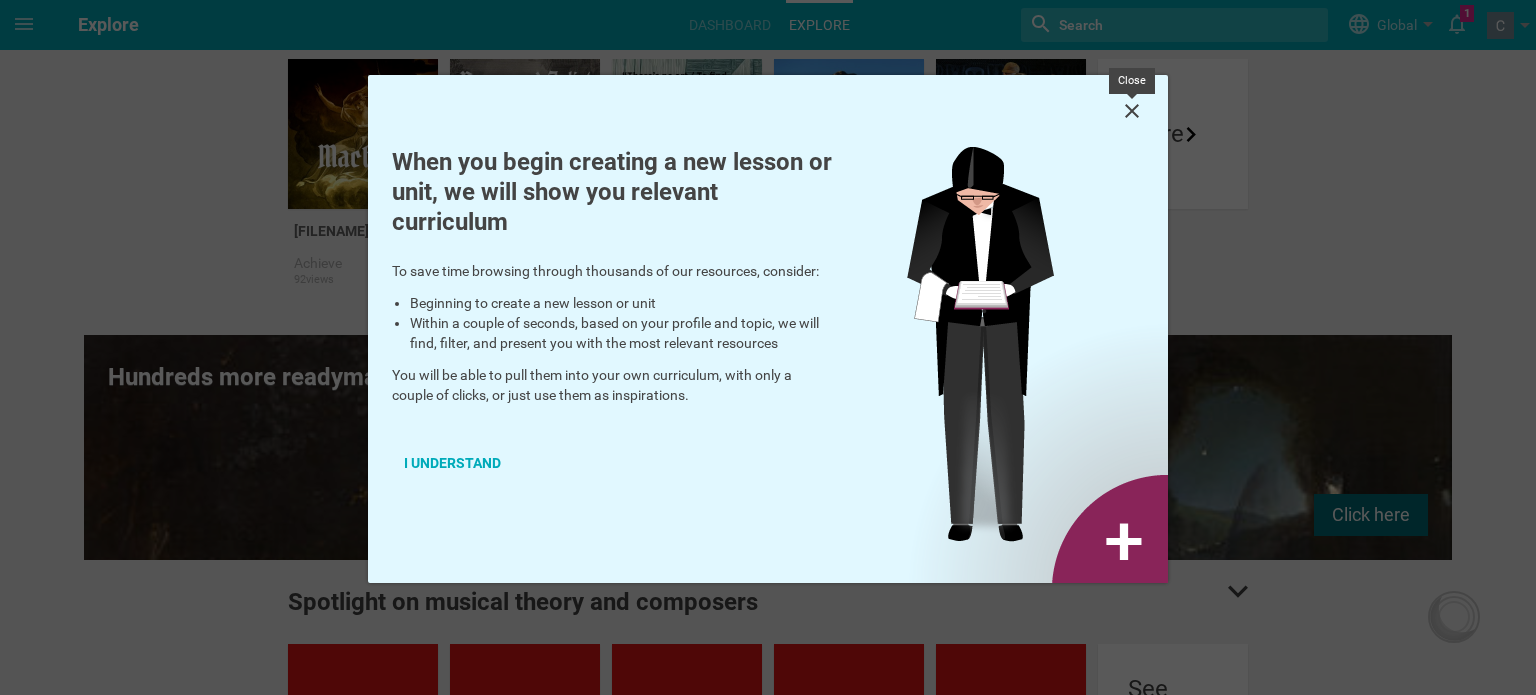 click 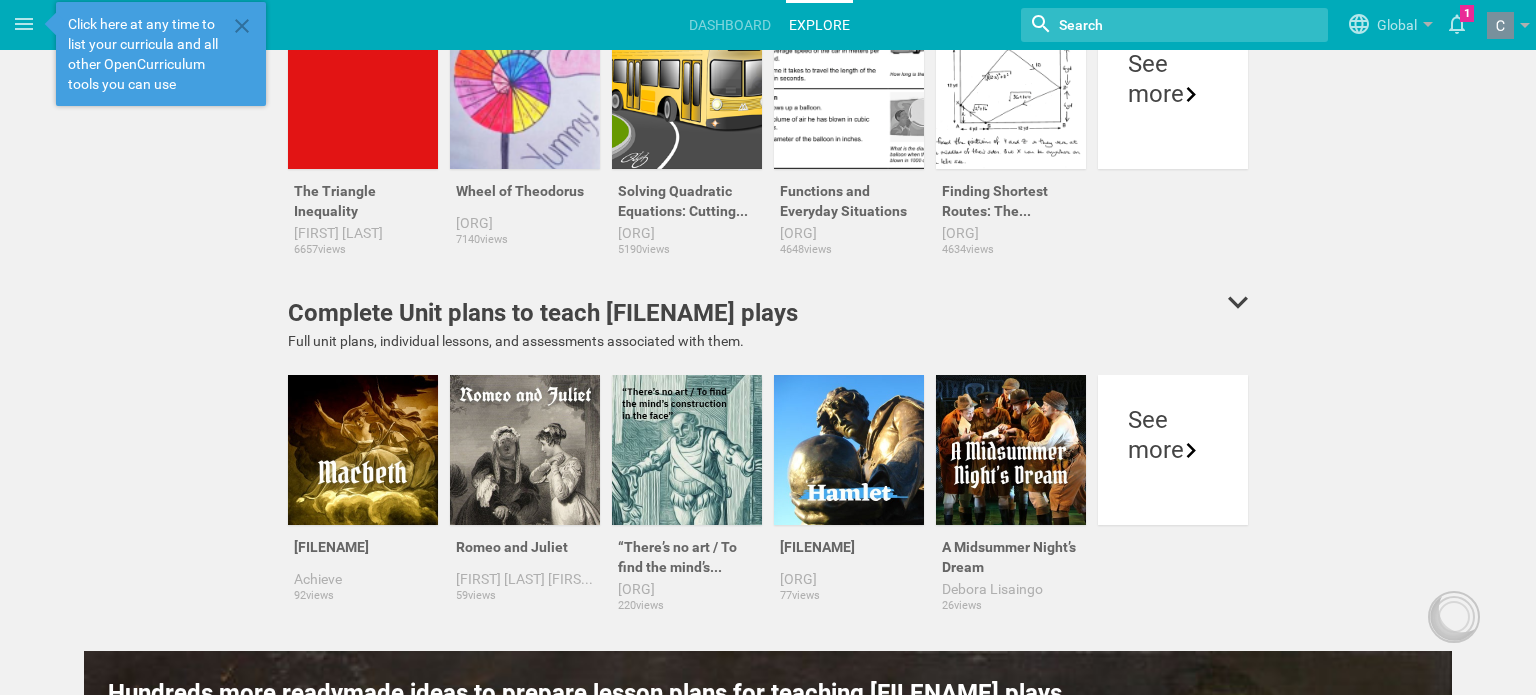 scroll, scrollTop: 0, scrollLeft: 0, axis: both 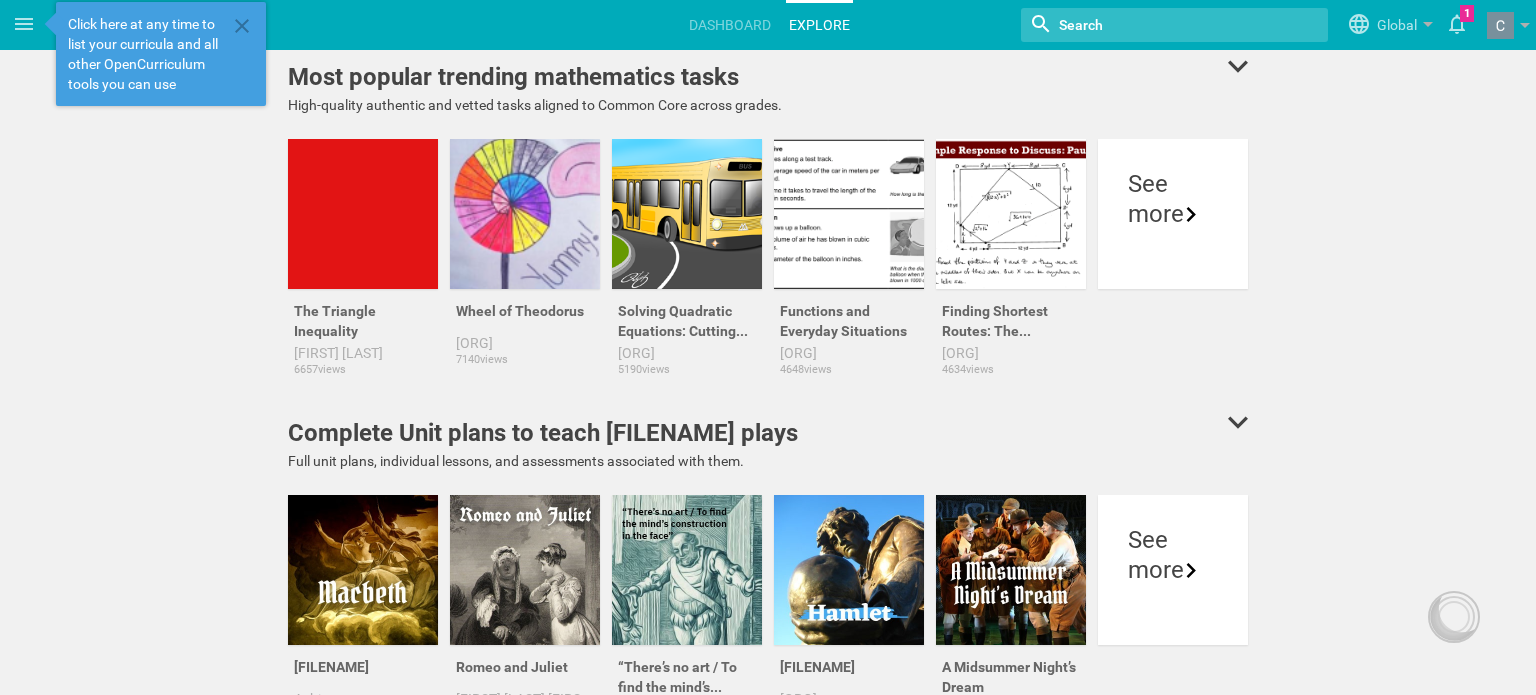 click at bounding box center (1149, 25) 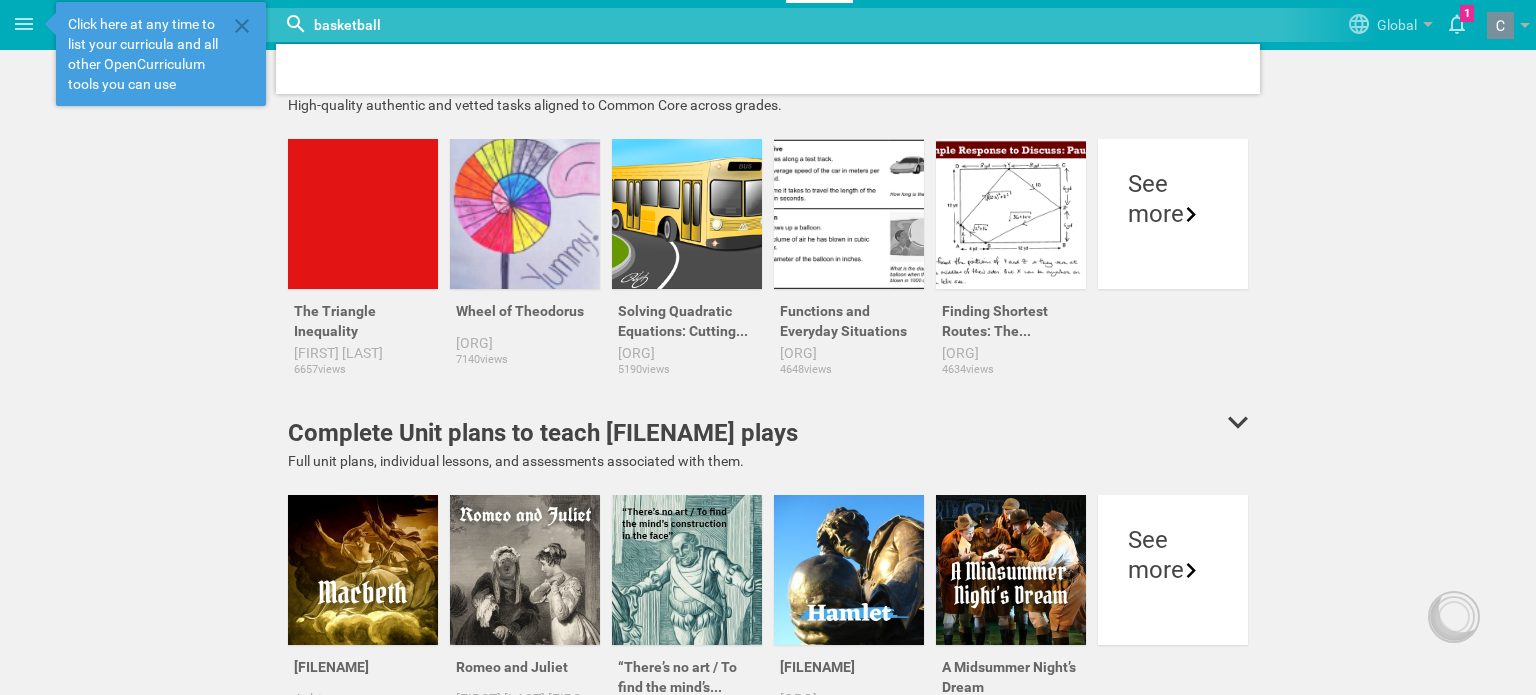 type on "basketball" 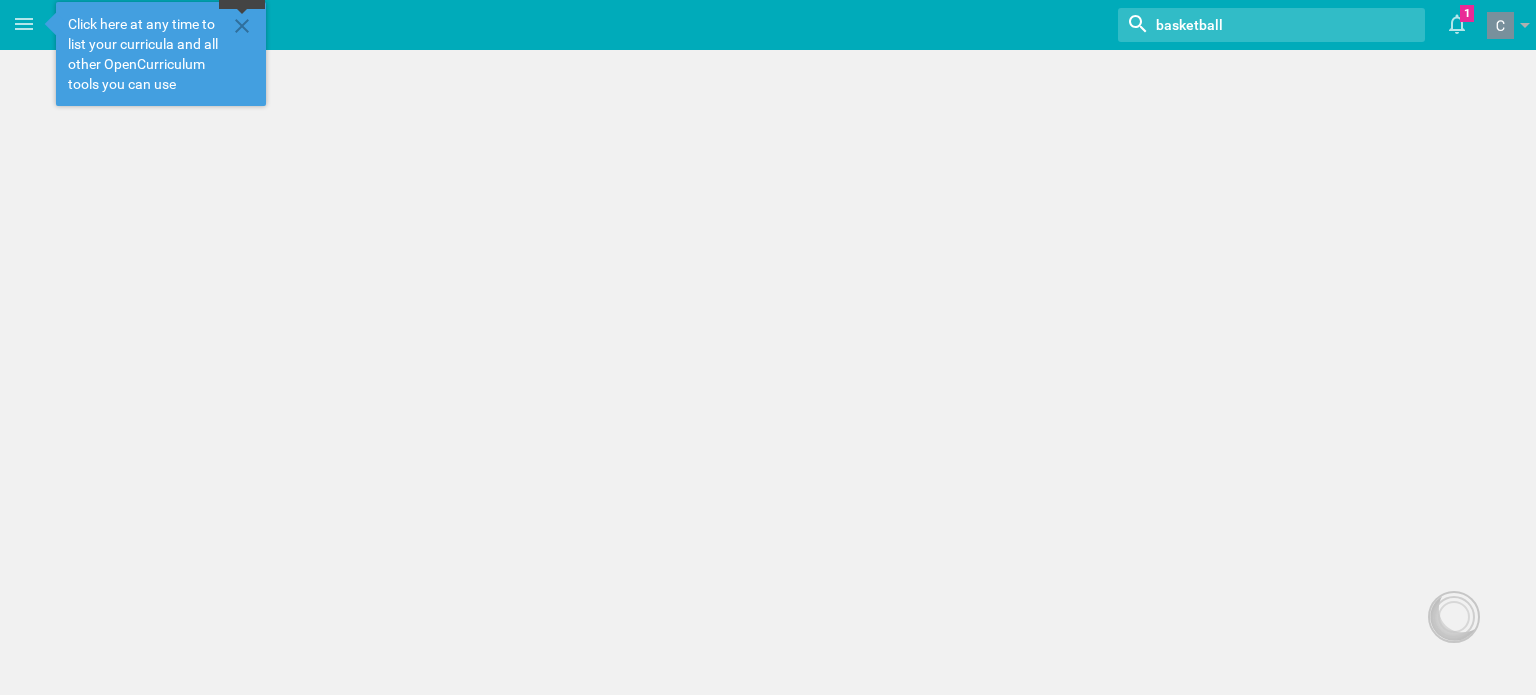 click 